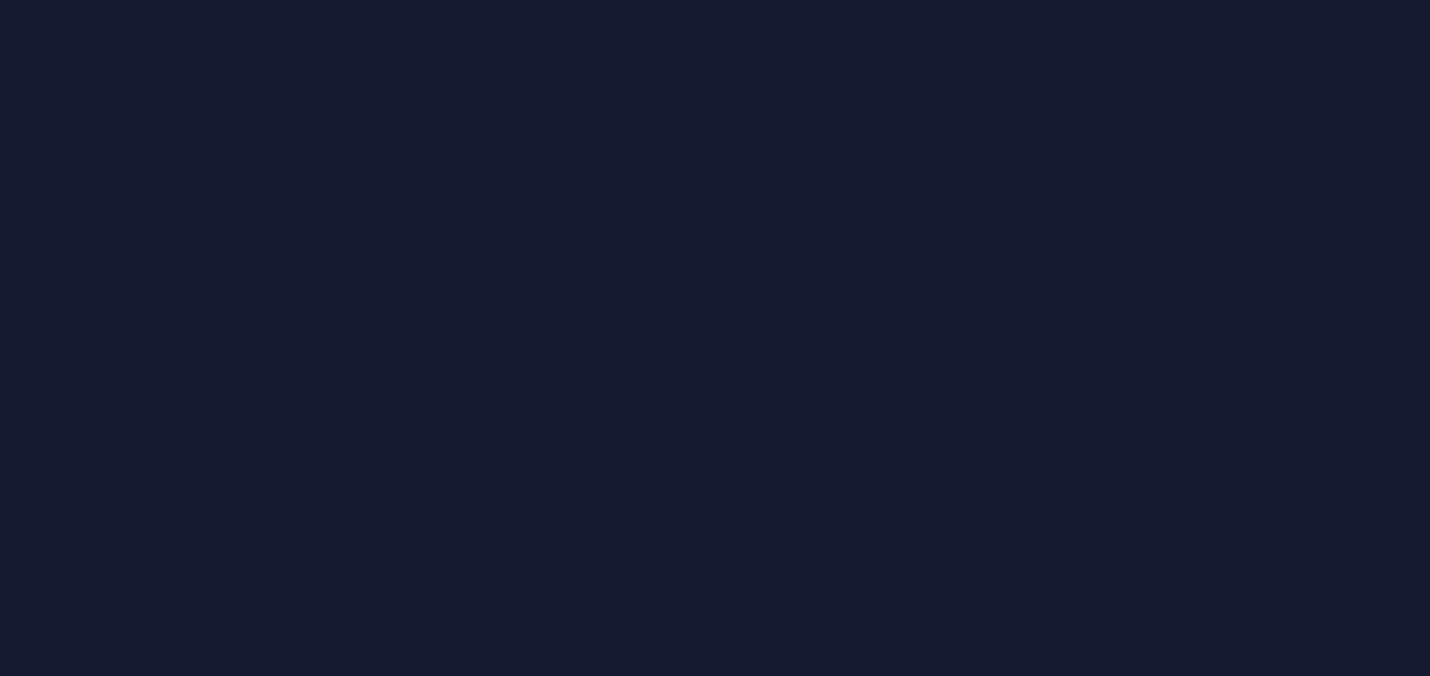scroll, scrollTop: 0, scrollLeft: 0, axis: both 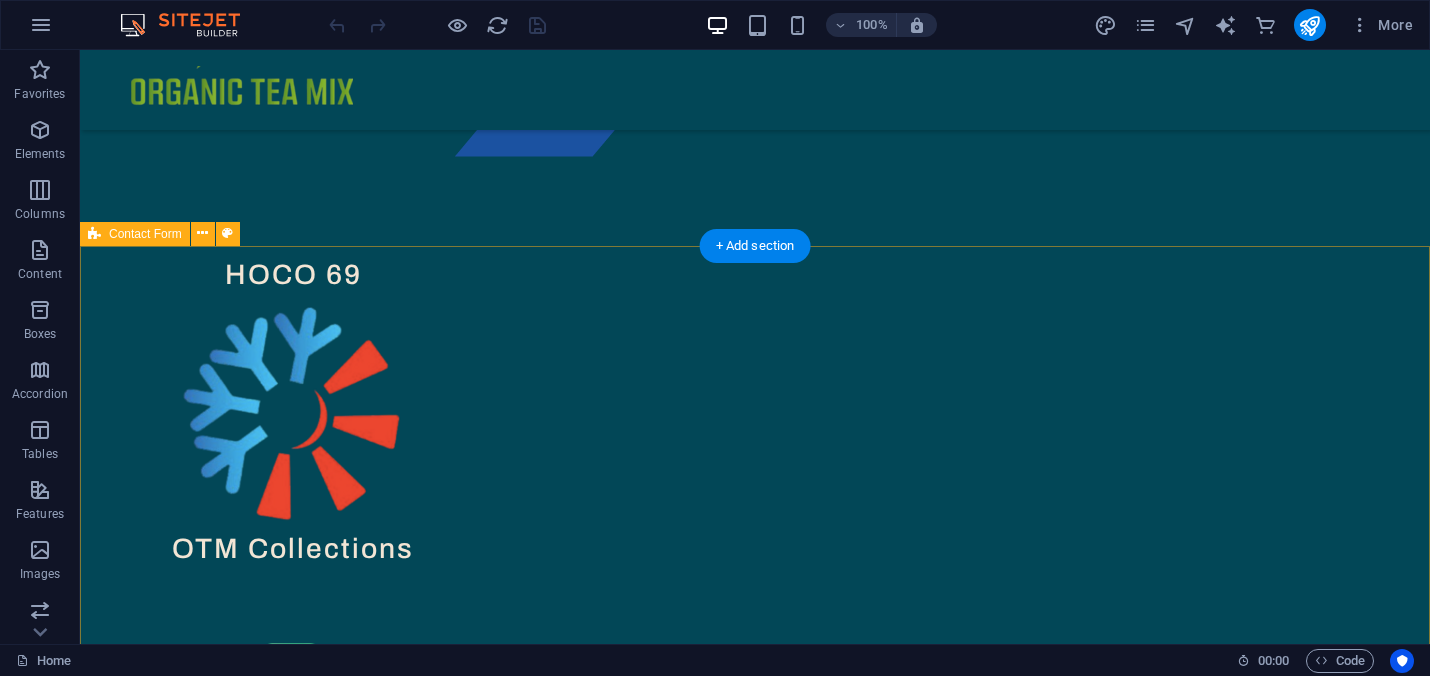 click on "{{ 'content.forms.privacy'|trans }} Unreadable? Load new Submit" at bounding box center [755, 1054] 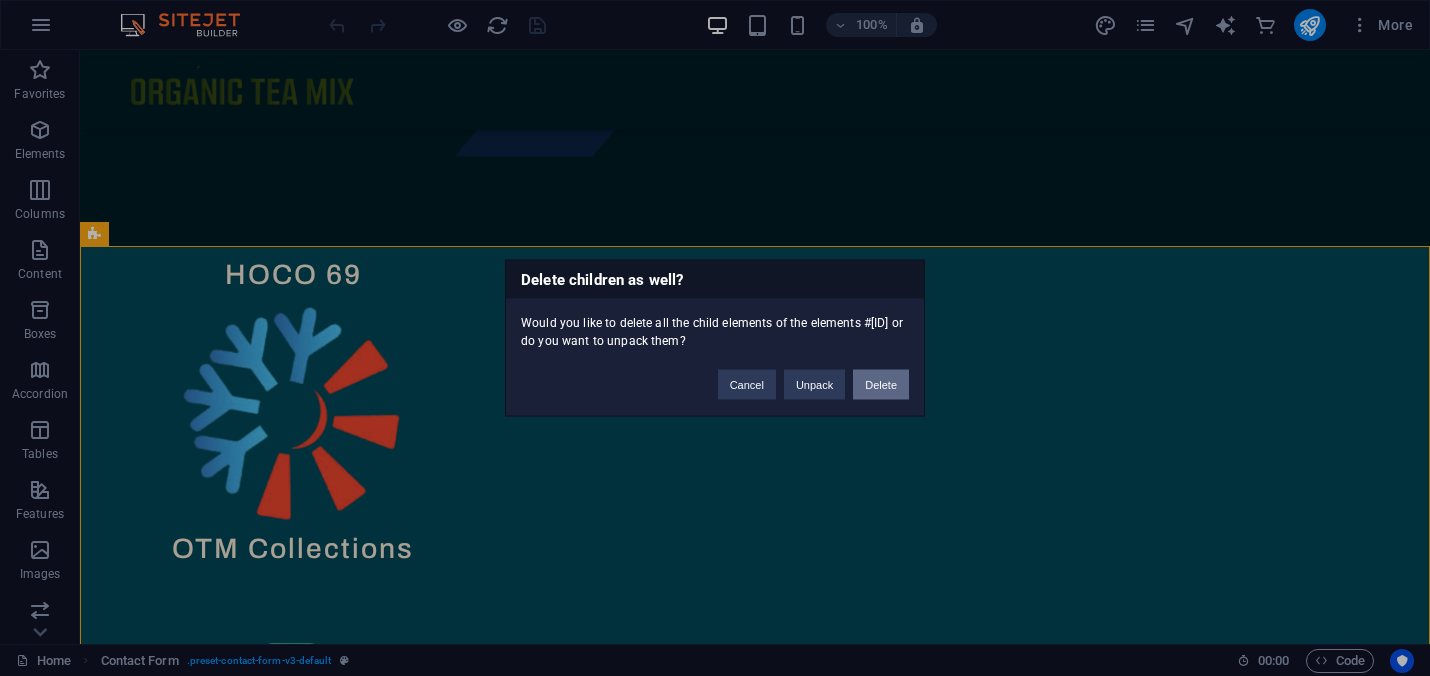 type 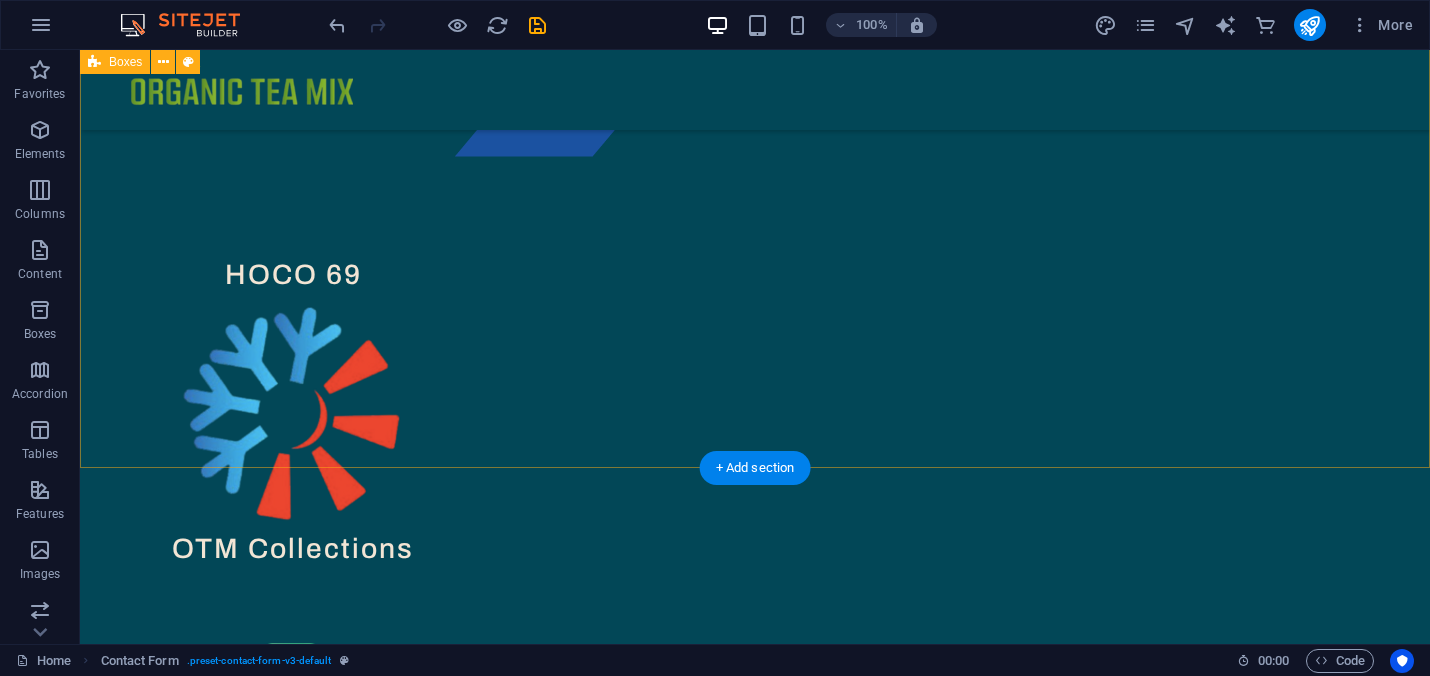 scroll, scrollTop: 1474, scrollLeft: 0, axis: vertical 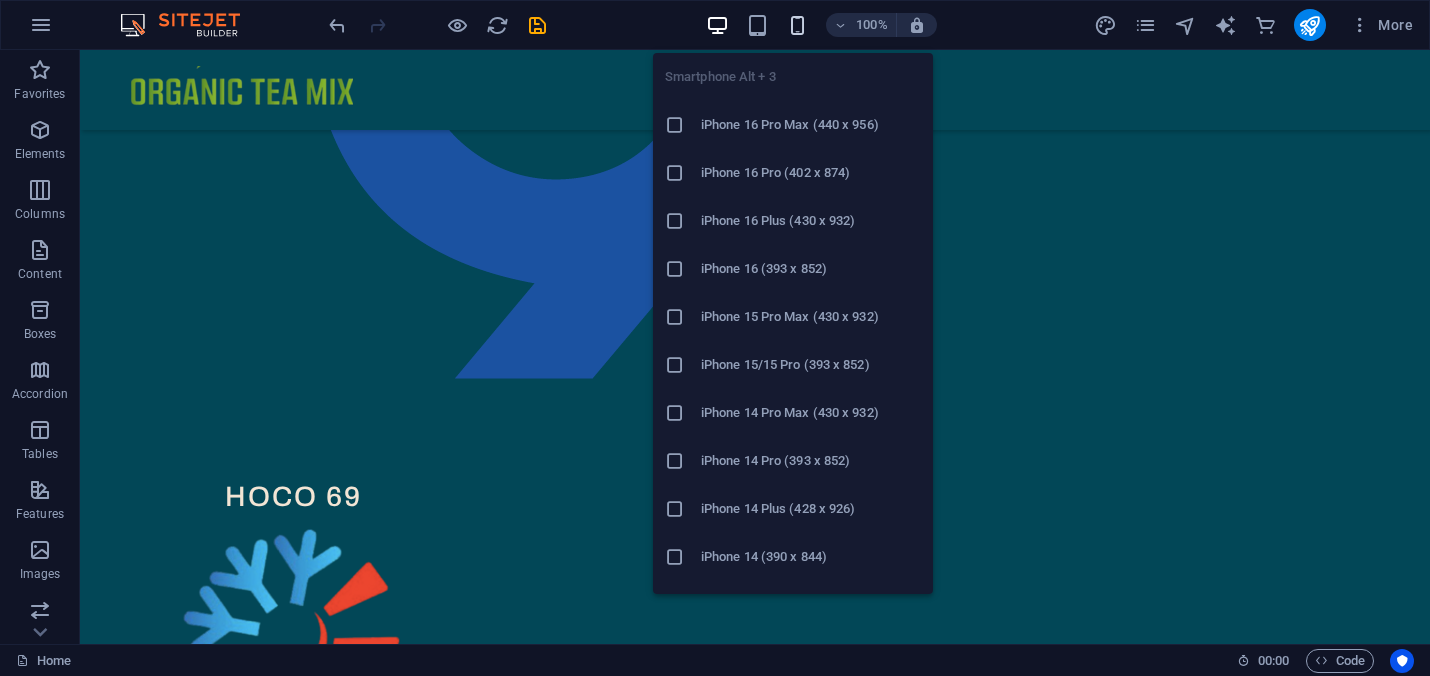 click at bounding box center [797, 25] 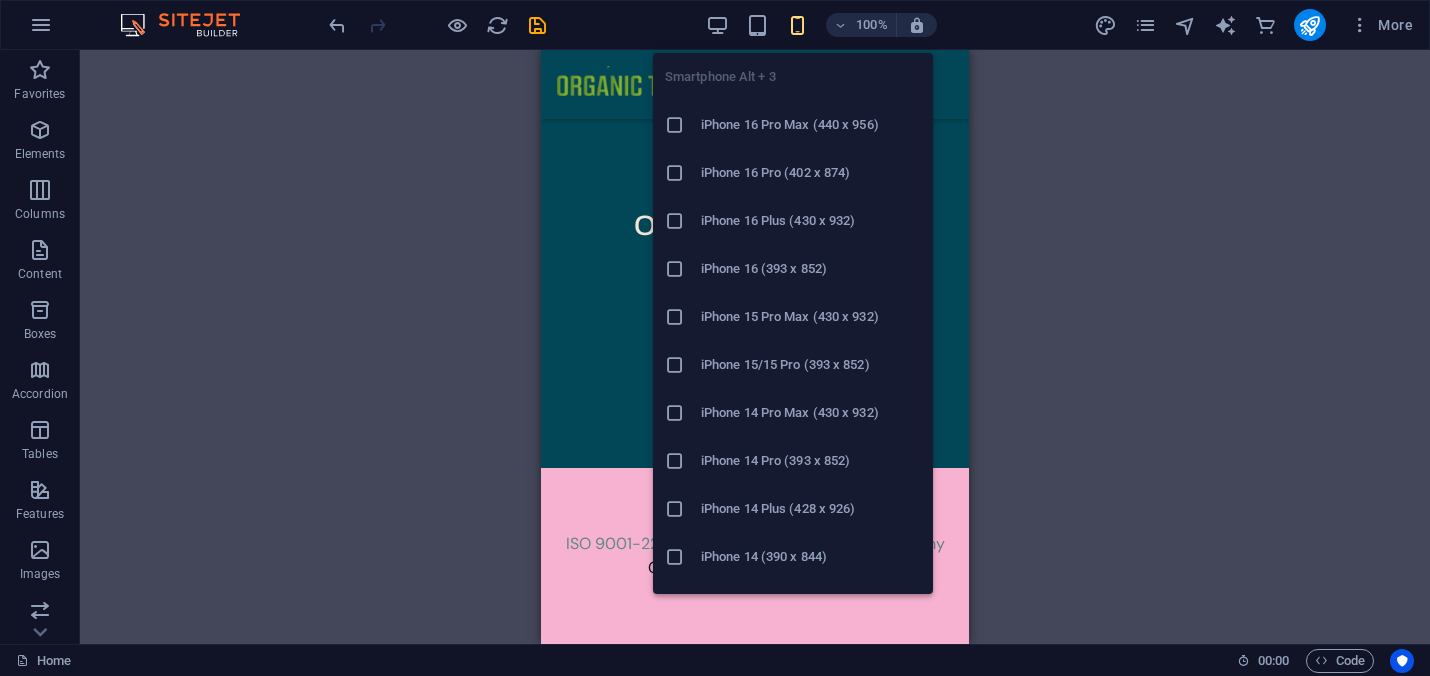 scroll, scrollTop: 1198, scrollLeft: 0, axis: vertical 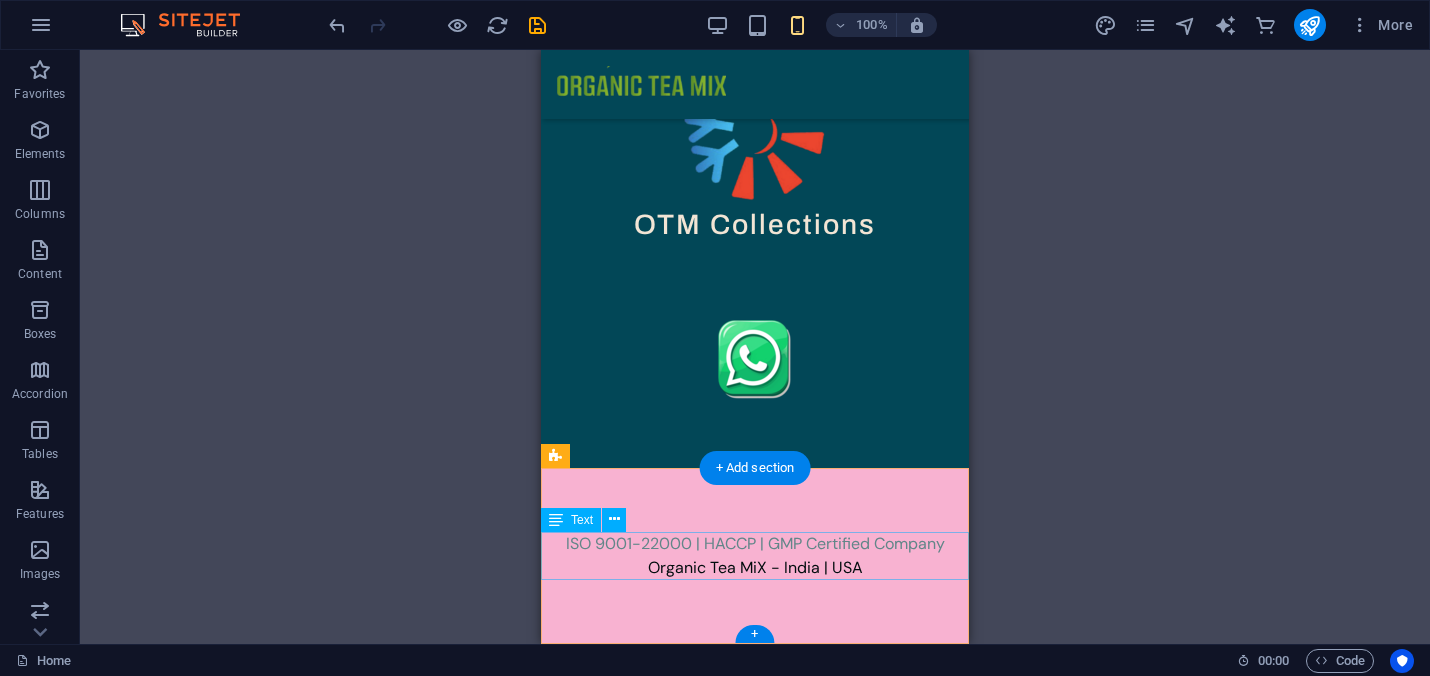 click on "ISO 9001-22000 | HACCP | GMP Certified Company Organic Tea MiX - India | USA" at bounding box center (755, 556) 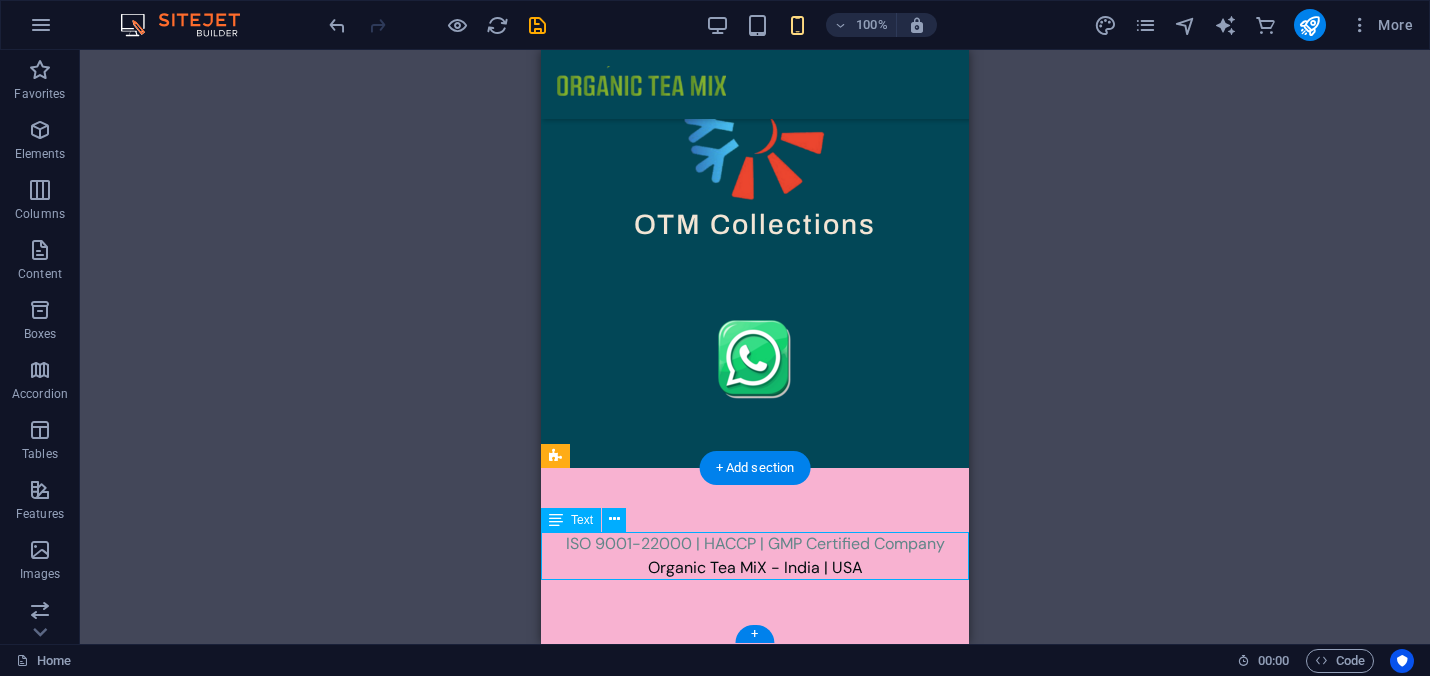 click on "ISO 9001-22000 | HACCP | GMP Certified Company Organic Tea MiX - India | USA" at bounding box center (755, 556) 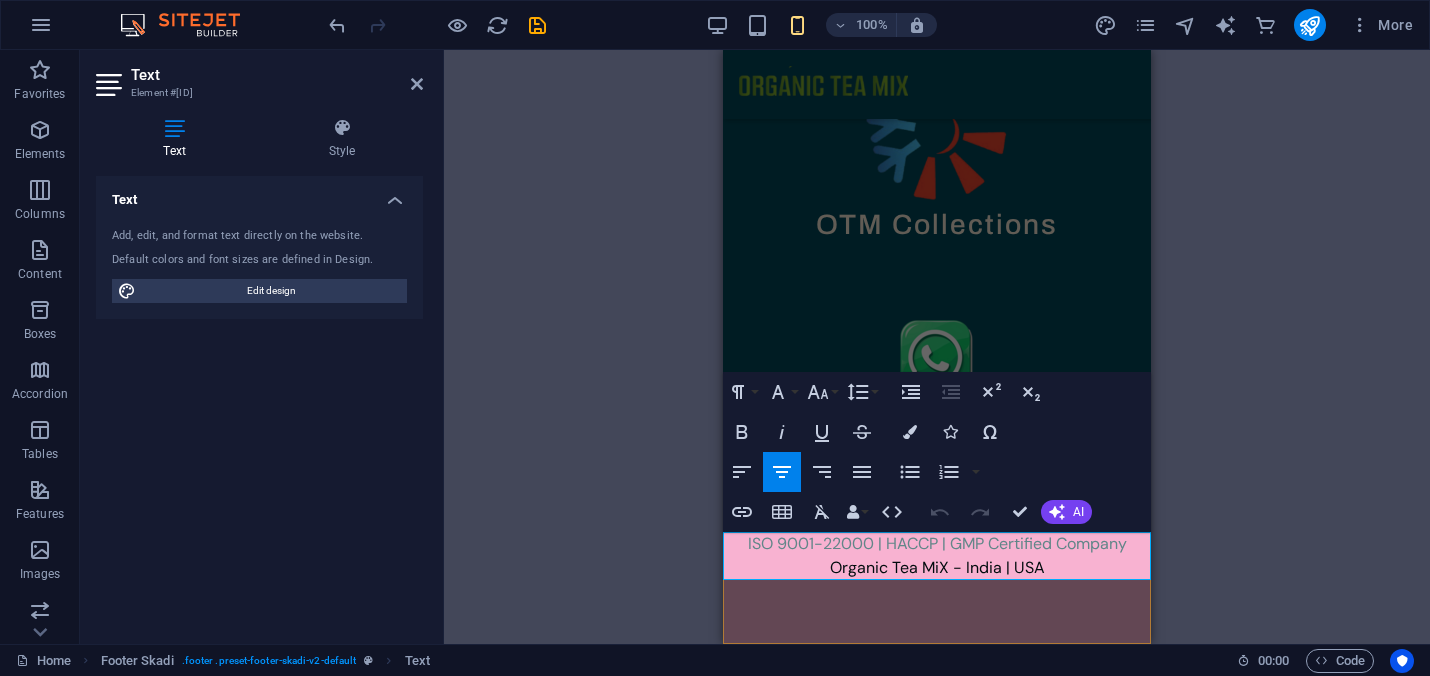 click on "ISO 9001-22000 | HACCP | GMP Certified Company" at bounding box center [937, 544] 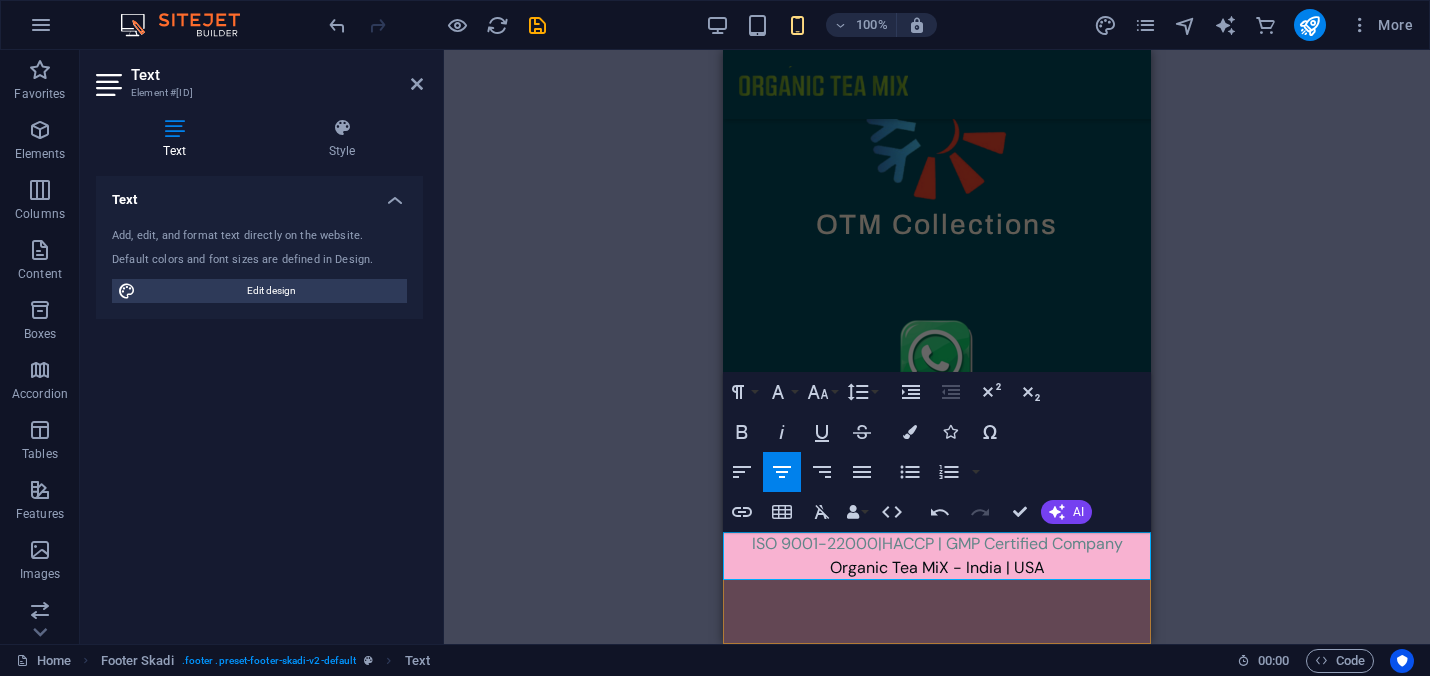 click on "ISO 9001-22000|HACCP | GMP Certified Company" at bounding box center [937, 544] 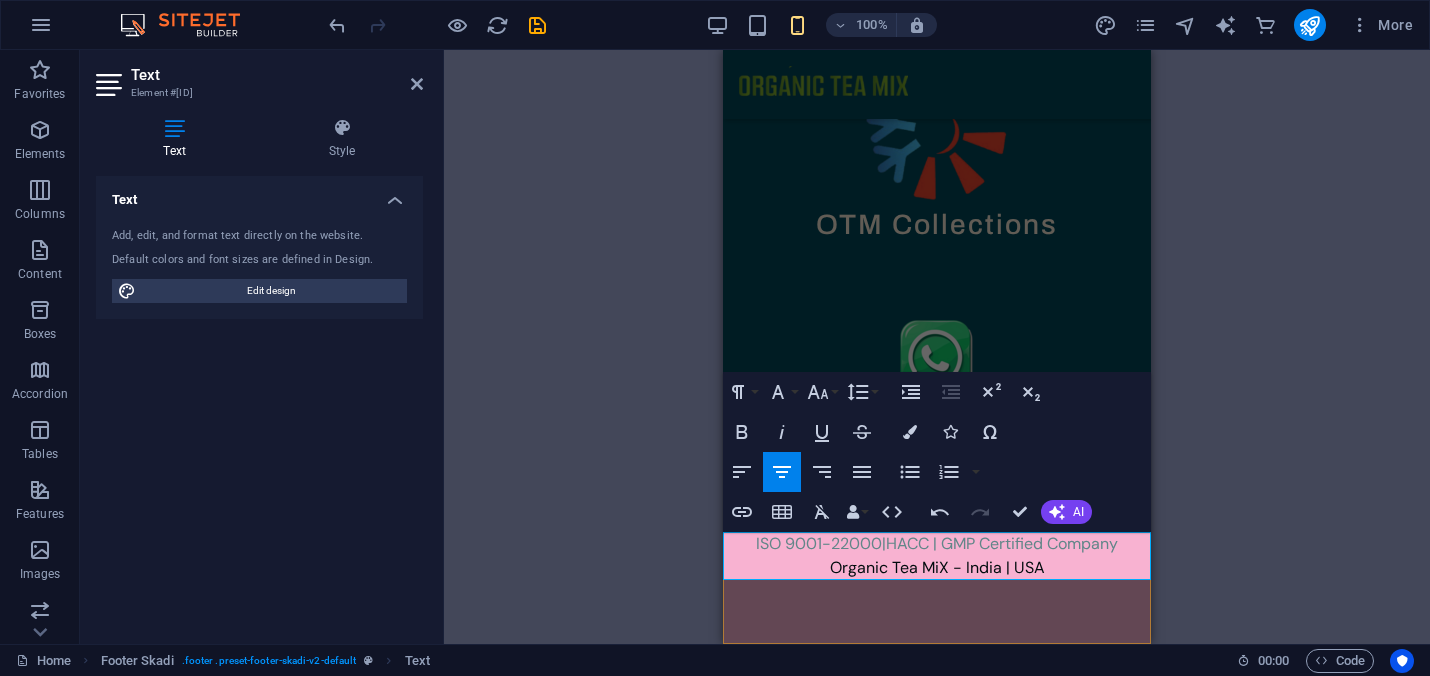 type 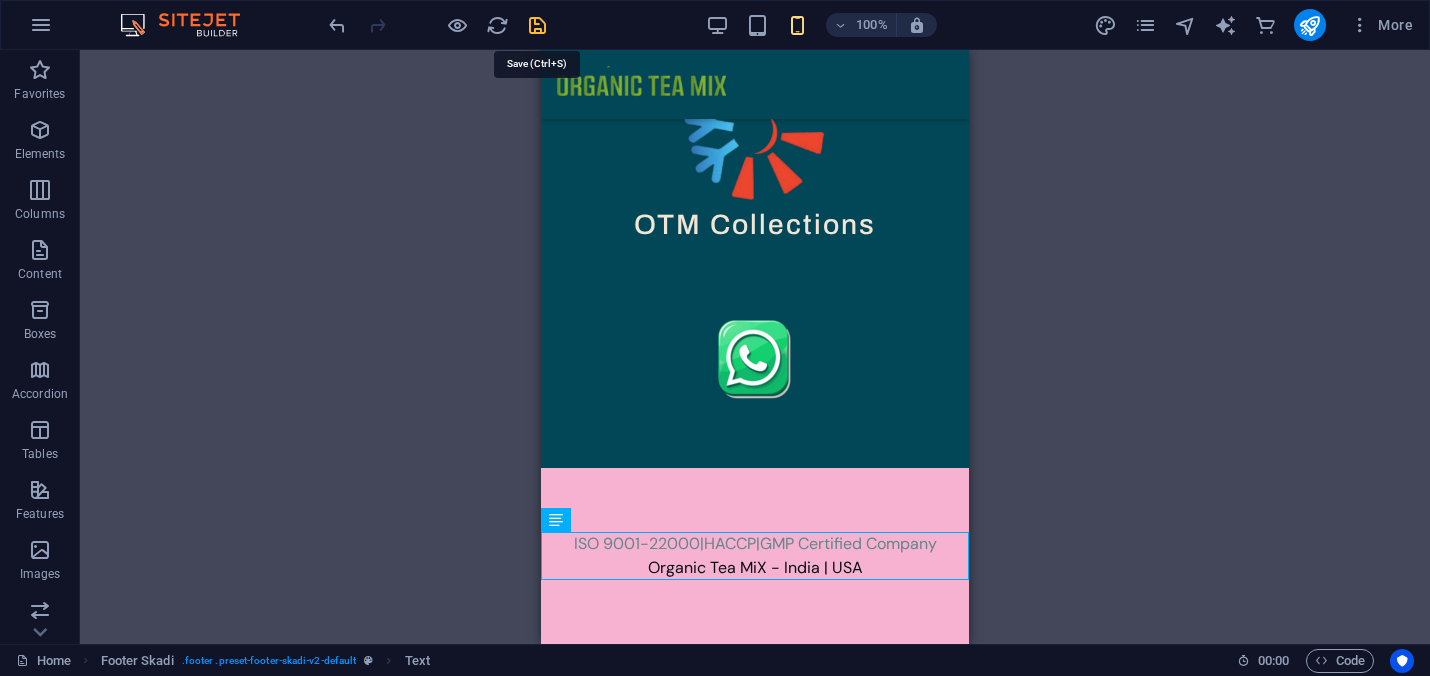 click at bounding box center (537, 25) 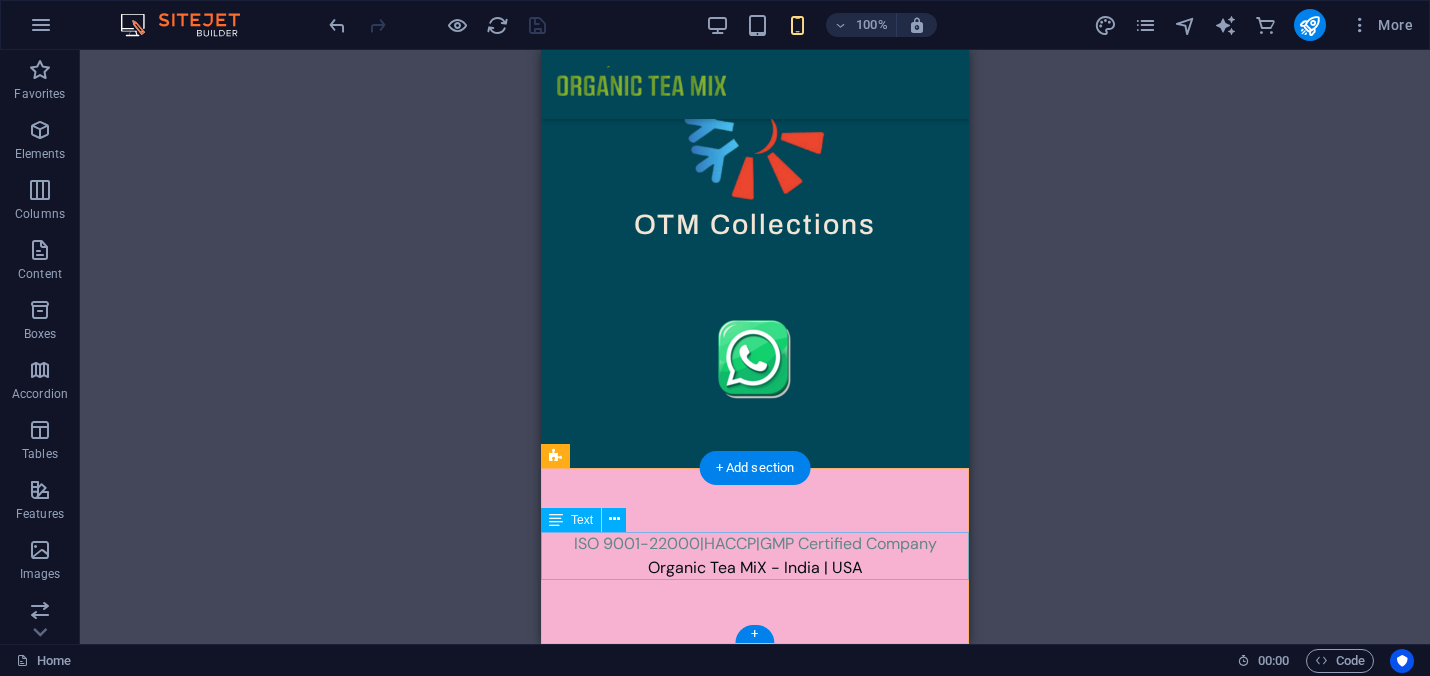 click on "ISO 9001-22000|HACCP|GMP Certified Company Organic Tea MiX - India | USA" at bounding box center [755, 556] 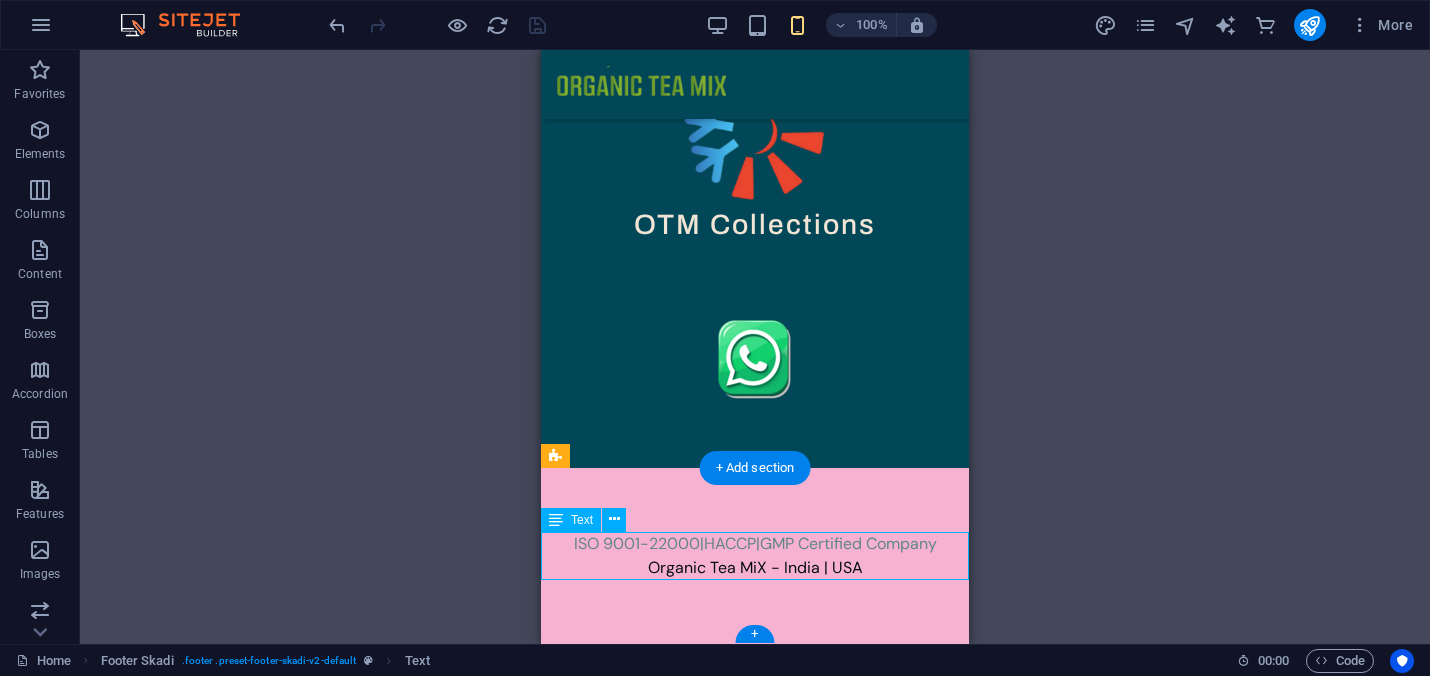 click on "ISO 9001-22000|HACCP|GMP Certified Company Organic Tea MiX - India | USA" at bounding box center [755, 556] 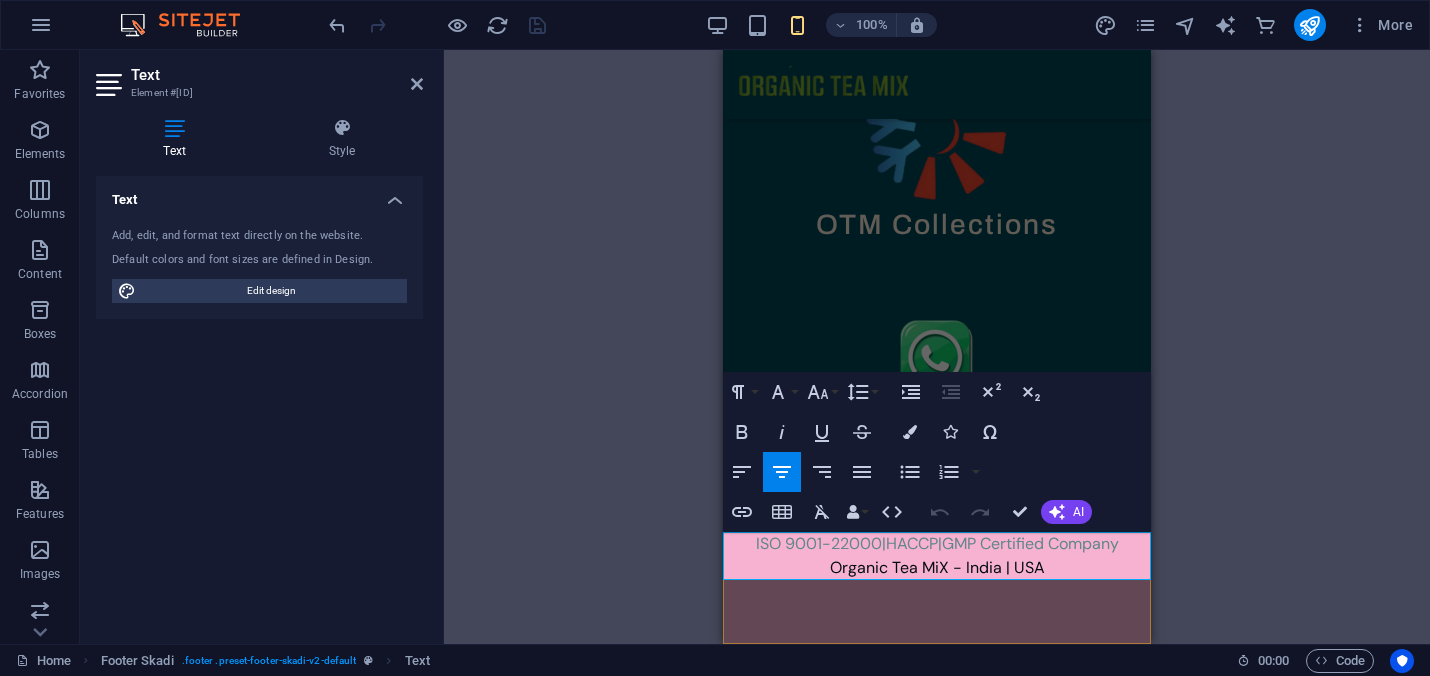 click on "Organic Tea MiX - India | USA" at bounding box center [937, 568] 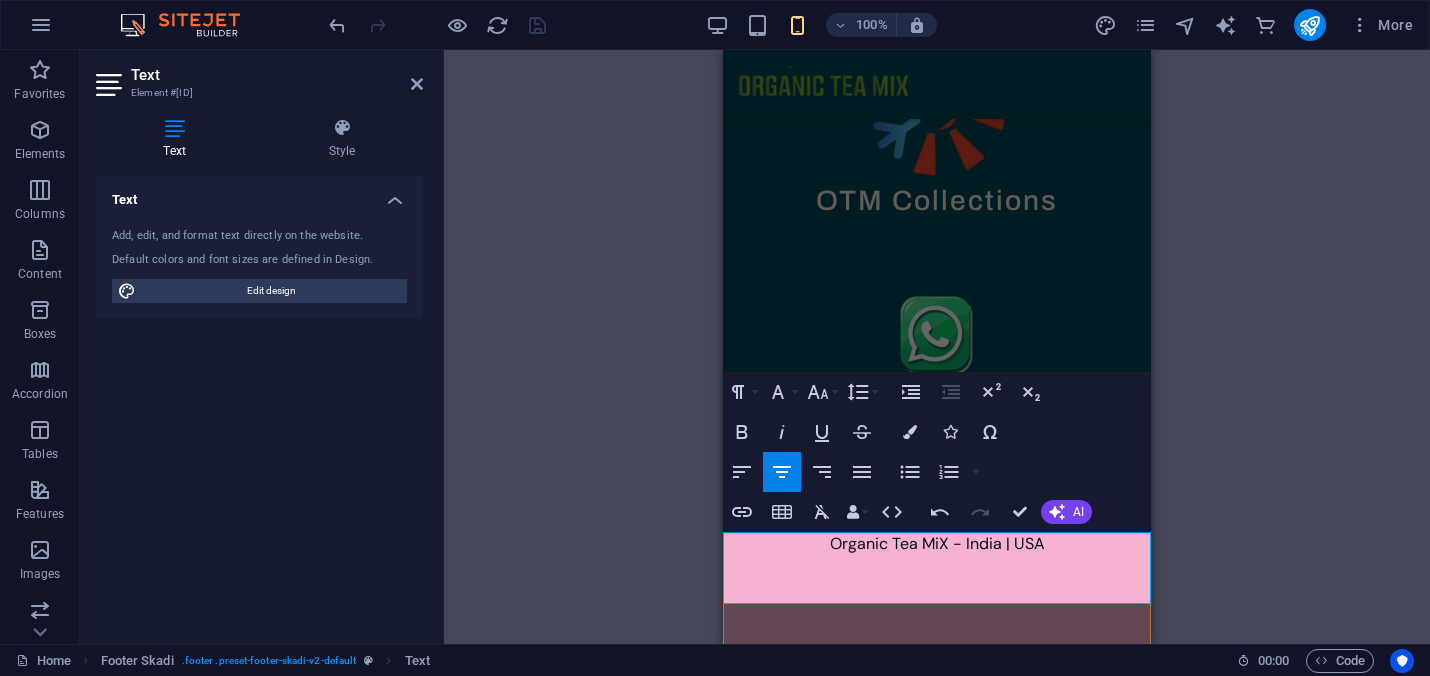 type 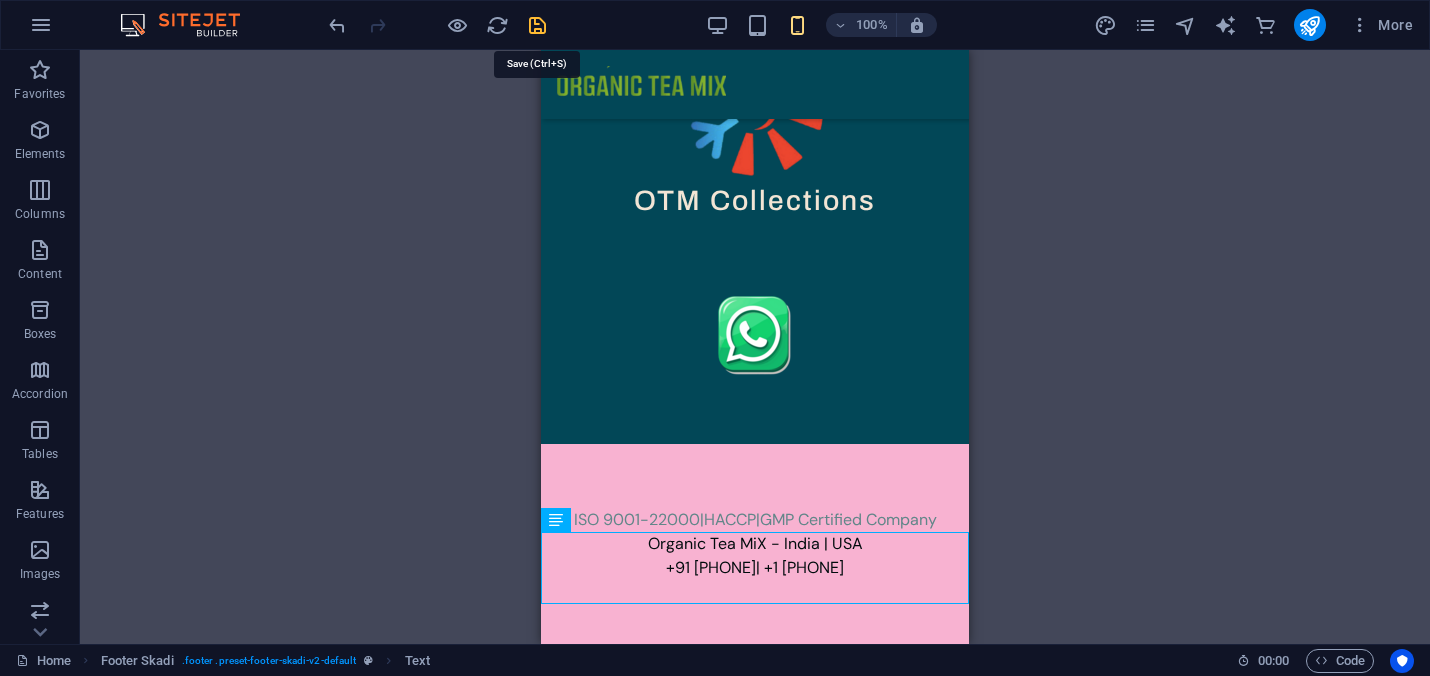 click at bounding box center [537, 25] 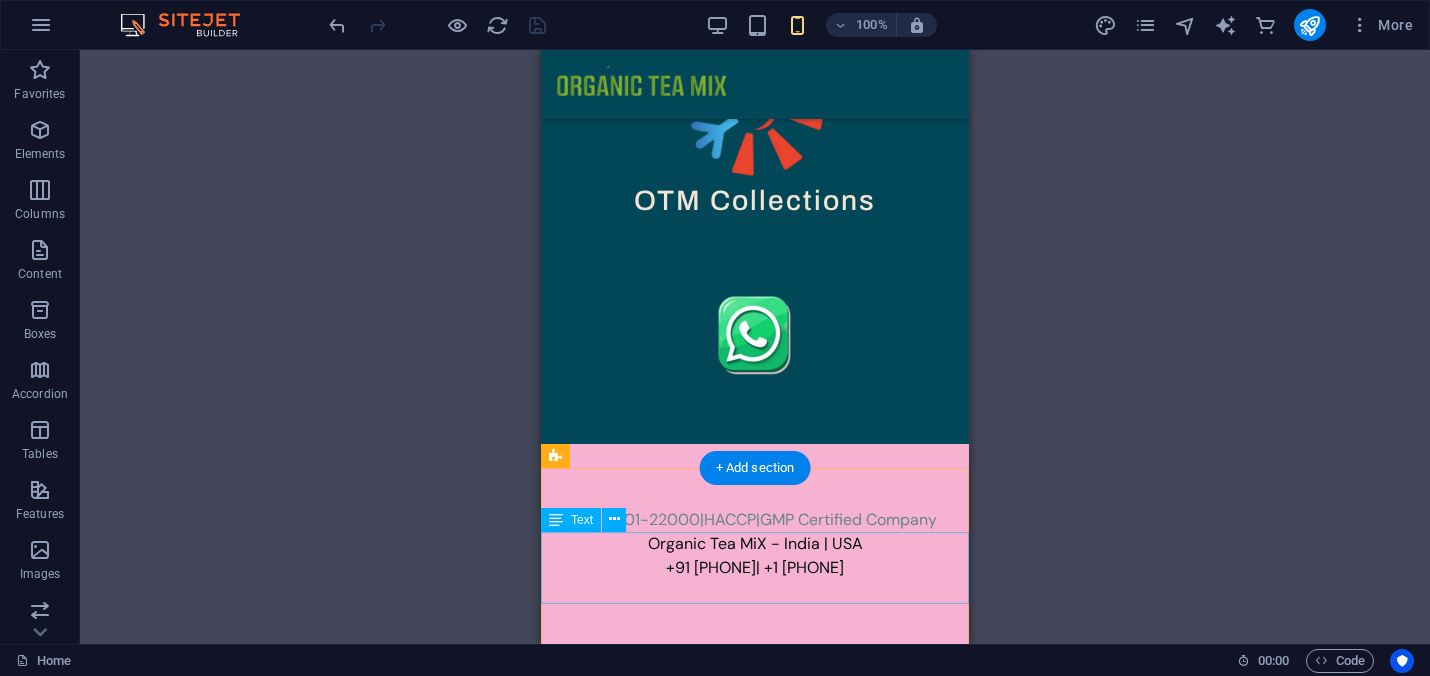 click on "ISO 9001-22000|HACCP|GMP Certified Company Organic Tea MiX - India | USA +91 [PHONE]  | +1 [PHONE]" at bounding box center (755, 544) 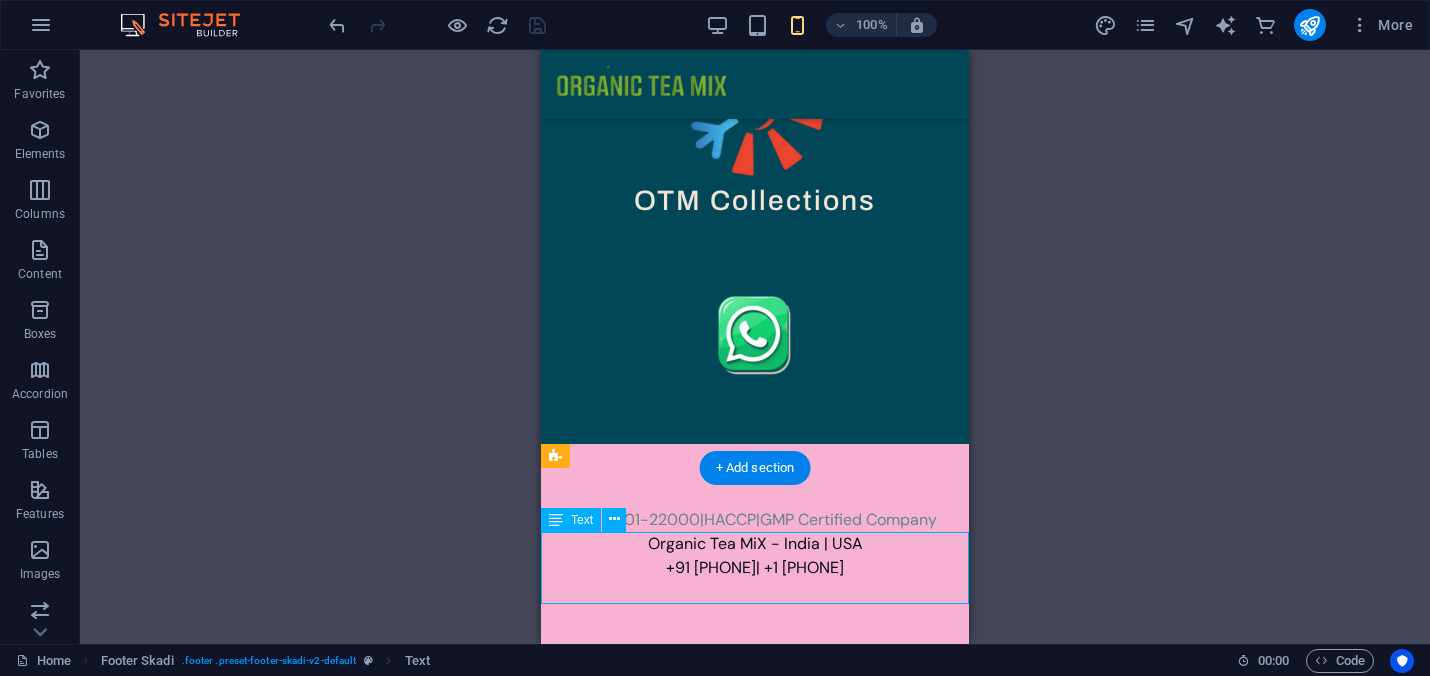 click on "ISO 9001-22000|HACCP|GMP Certified Company Organic Tea MiX - India | USA +91 [PHONE]  | +1 [PHONE]" at bounding box center (755, 544) 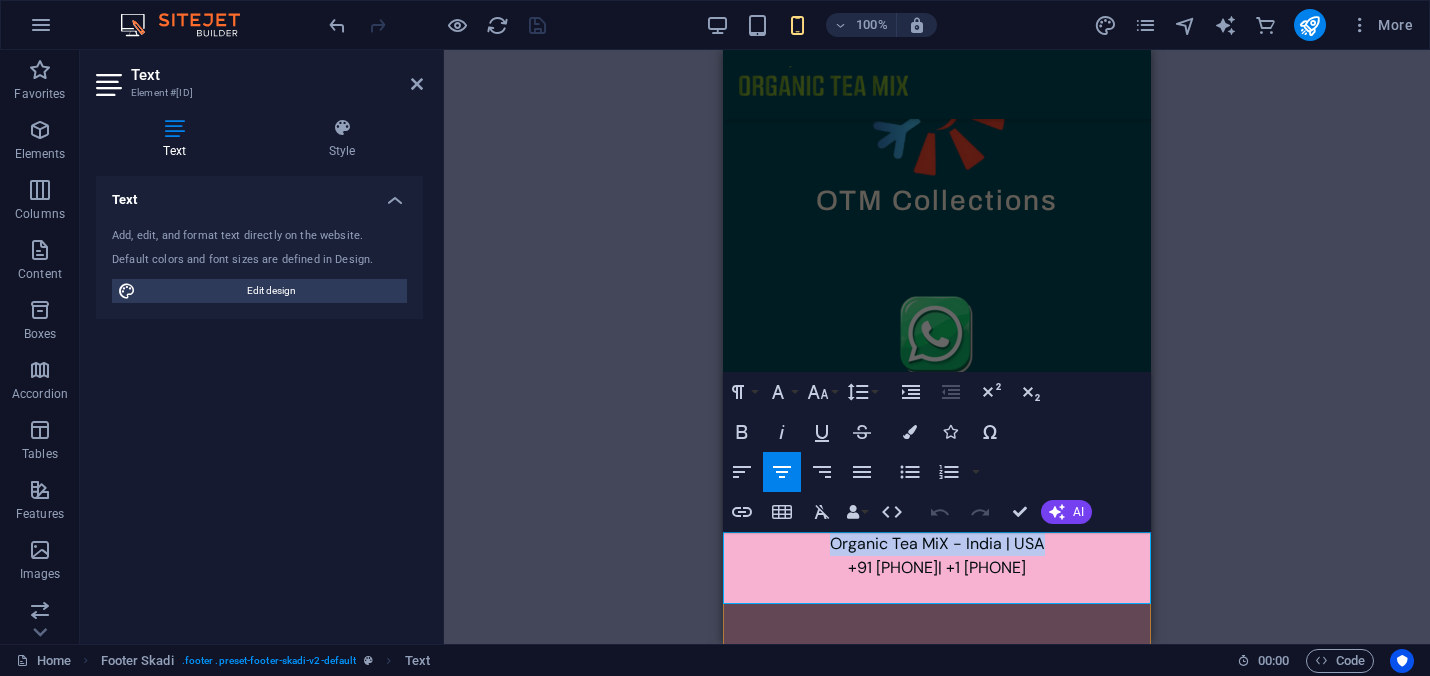 drag, startPoint x: 831, startPoint y: 564, endPoint x: 1050, endPoint y: 568, distance: 219.03653 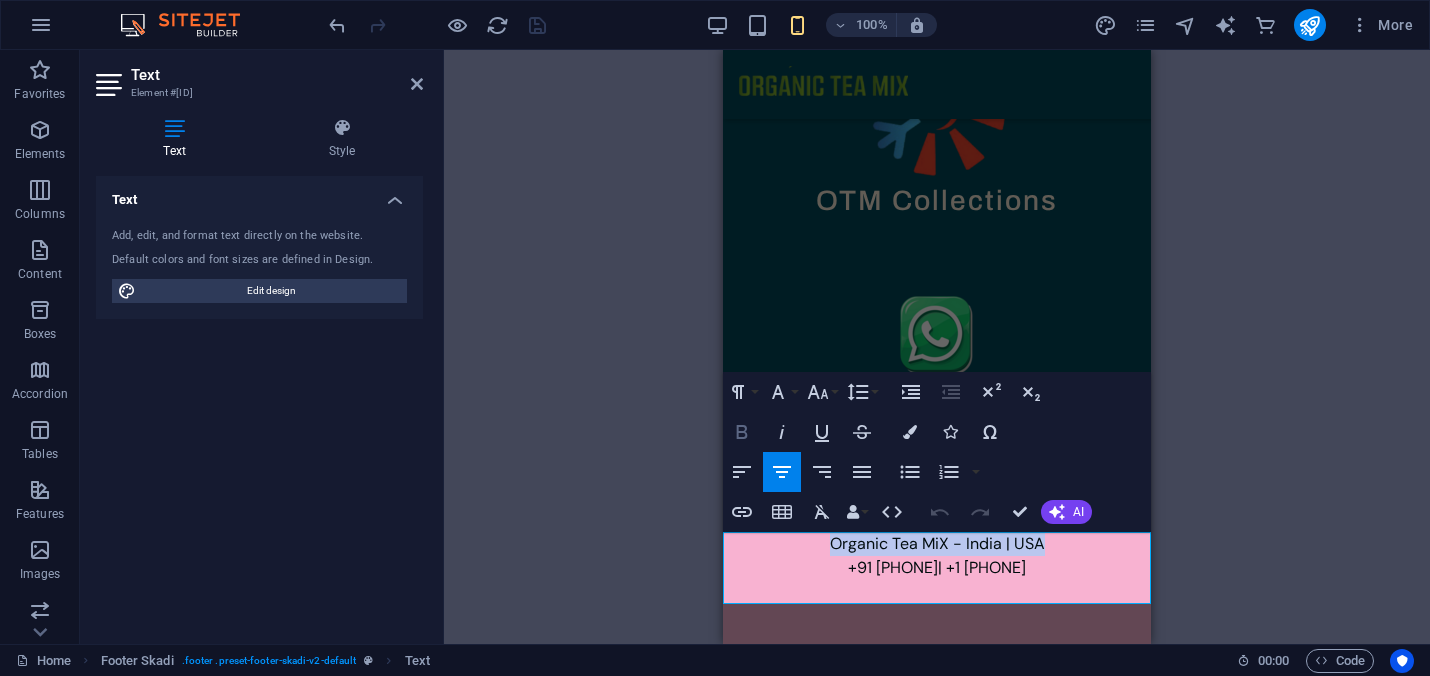 click 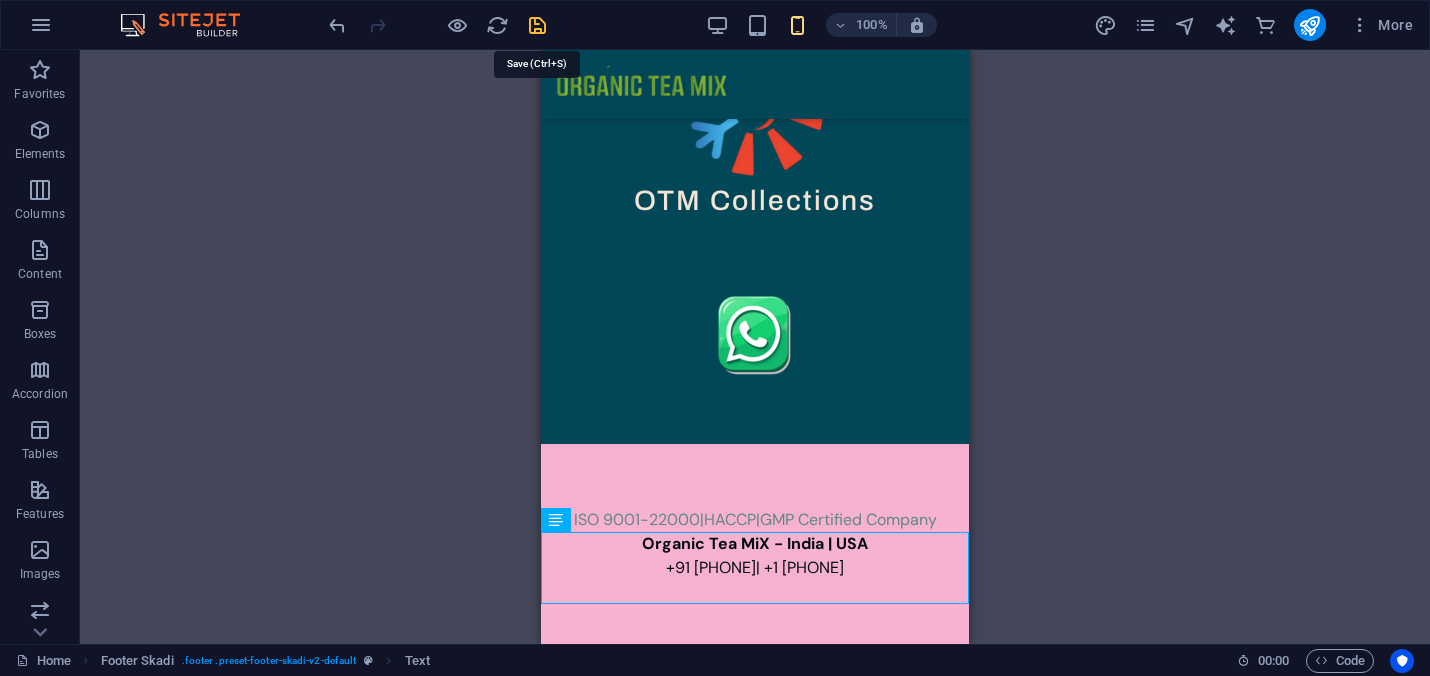 click at bounding box center [537, 25] 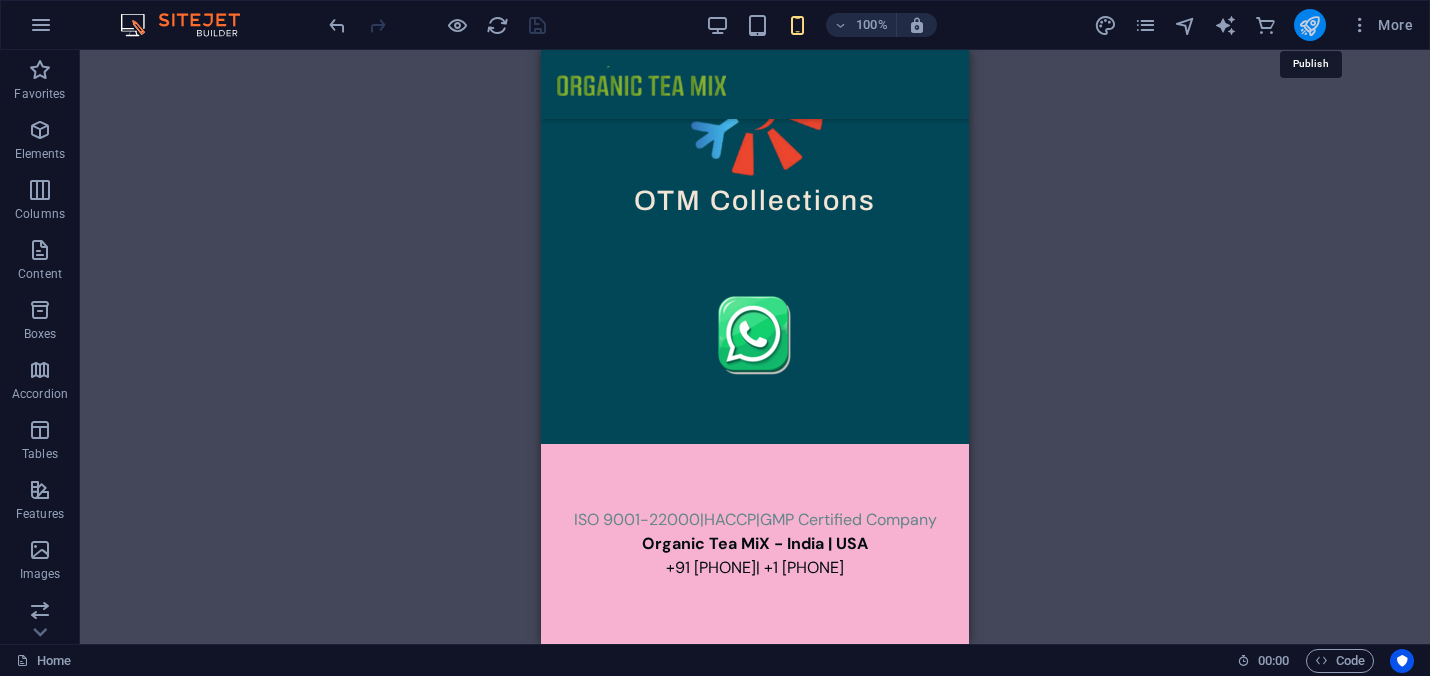 click at bounding box center (1309, 25) 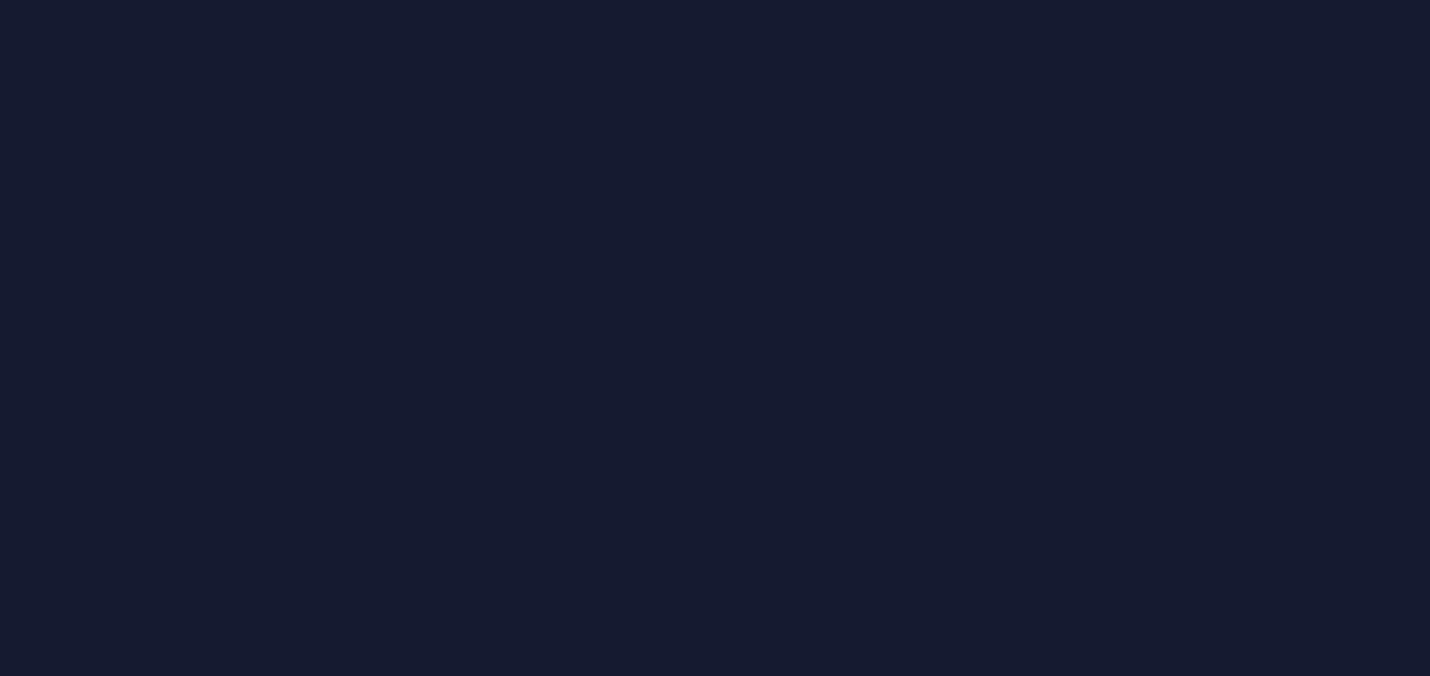 scroll, scrollTop: 0, scrollLeft: 0, axis: both 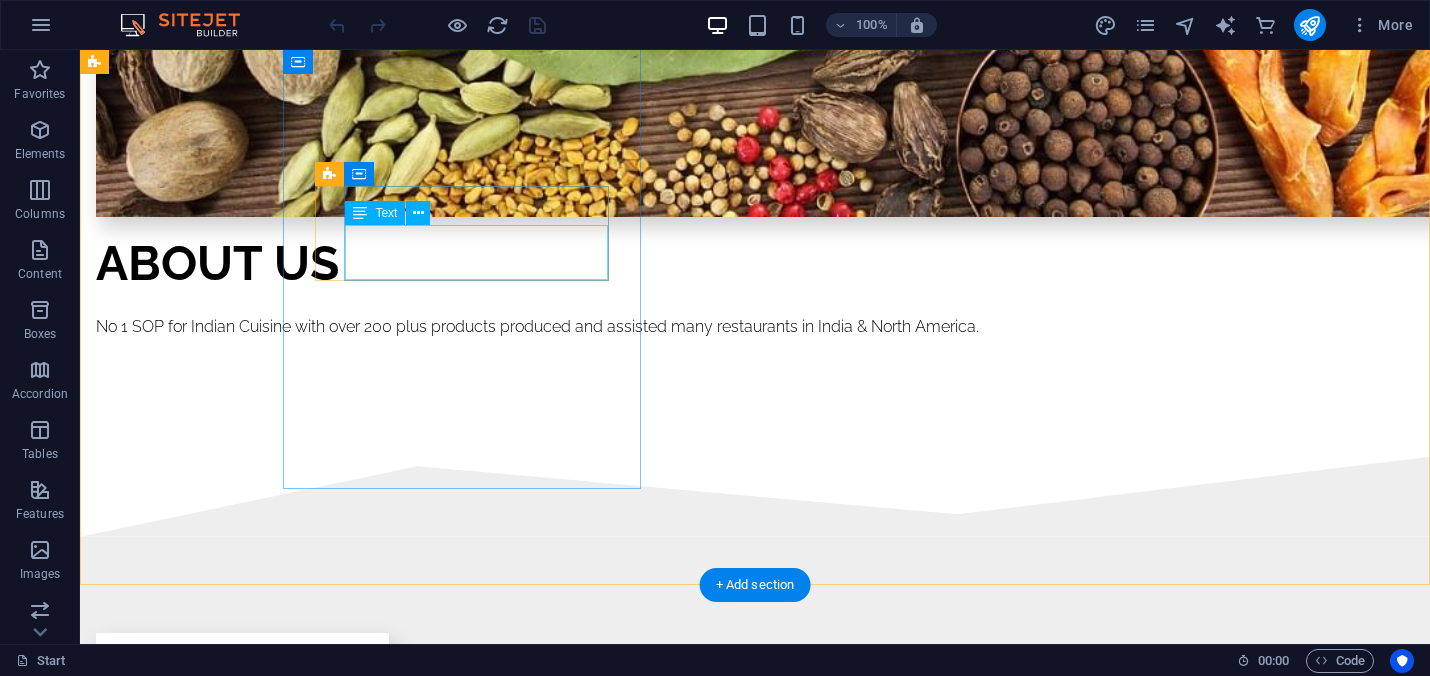 click on "+1-9175742455 ravi@hashkitchens.com" at bounding box center (568, 1845) 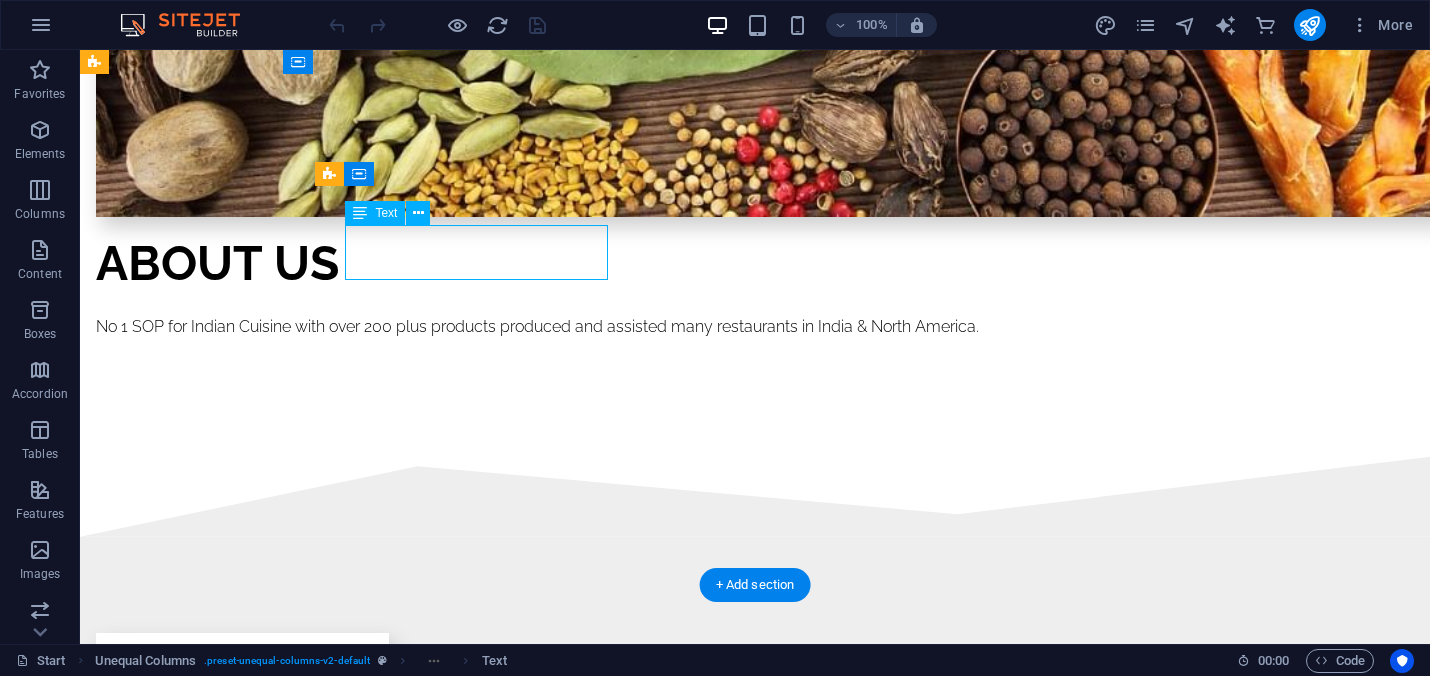 click on "+1-9175742455 ravi@hashkitchens.com" at bounding box center (568, 1845) 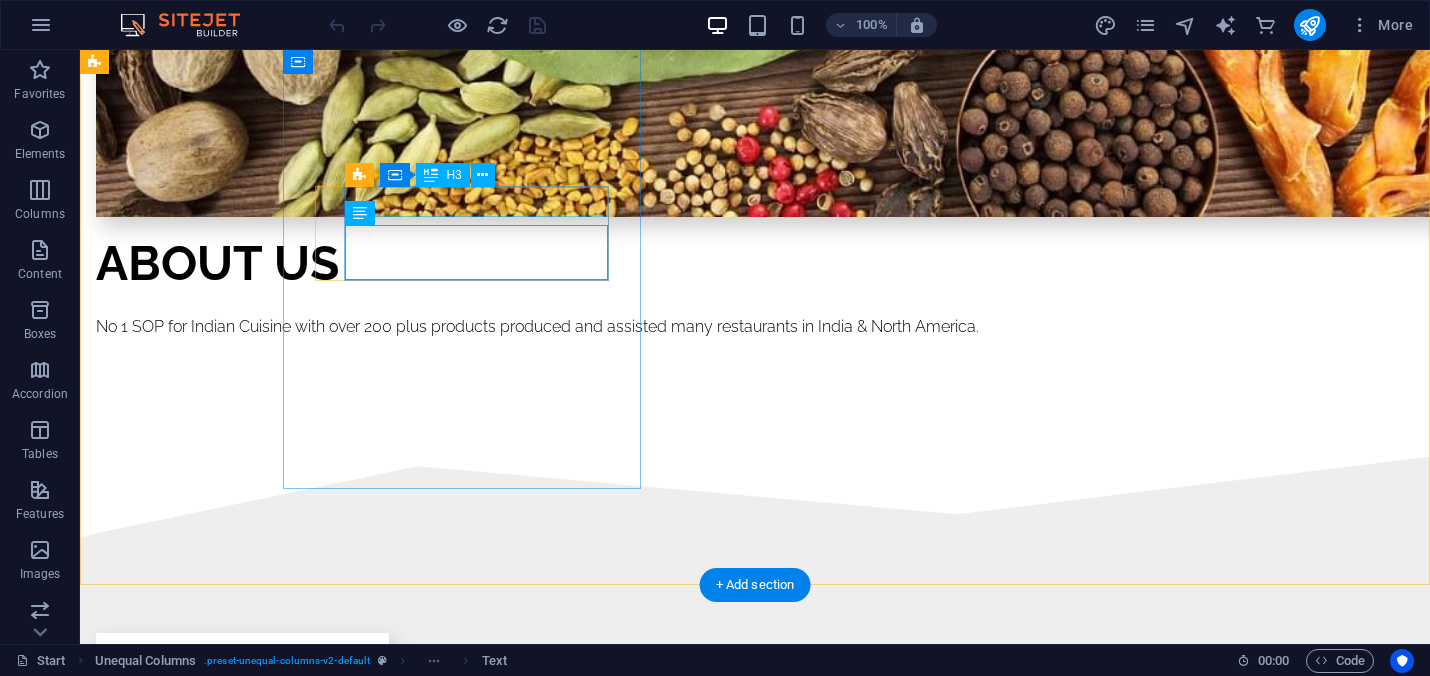 click on "Phone" at bounding box center [568, 1795] 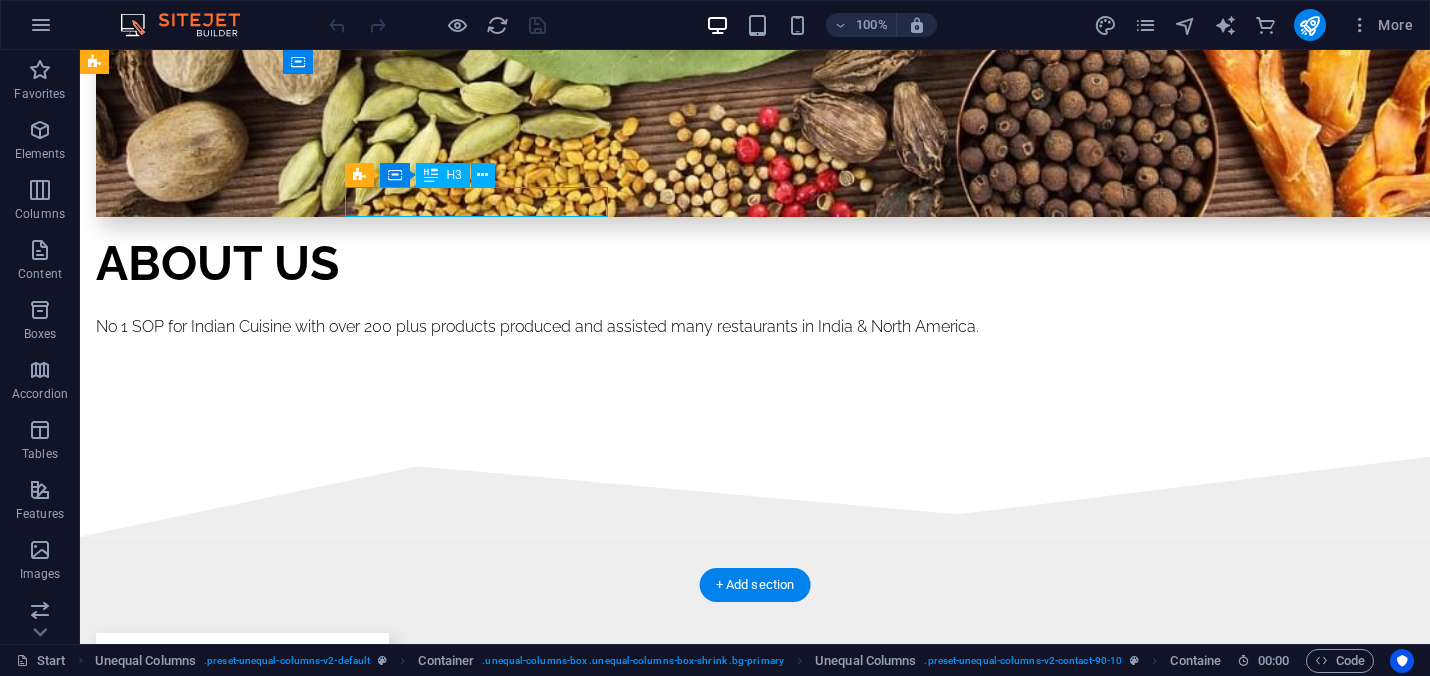 click on "Phone" at bounding box center [568, 1795] 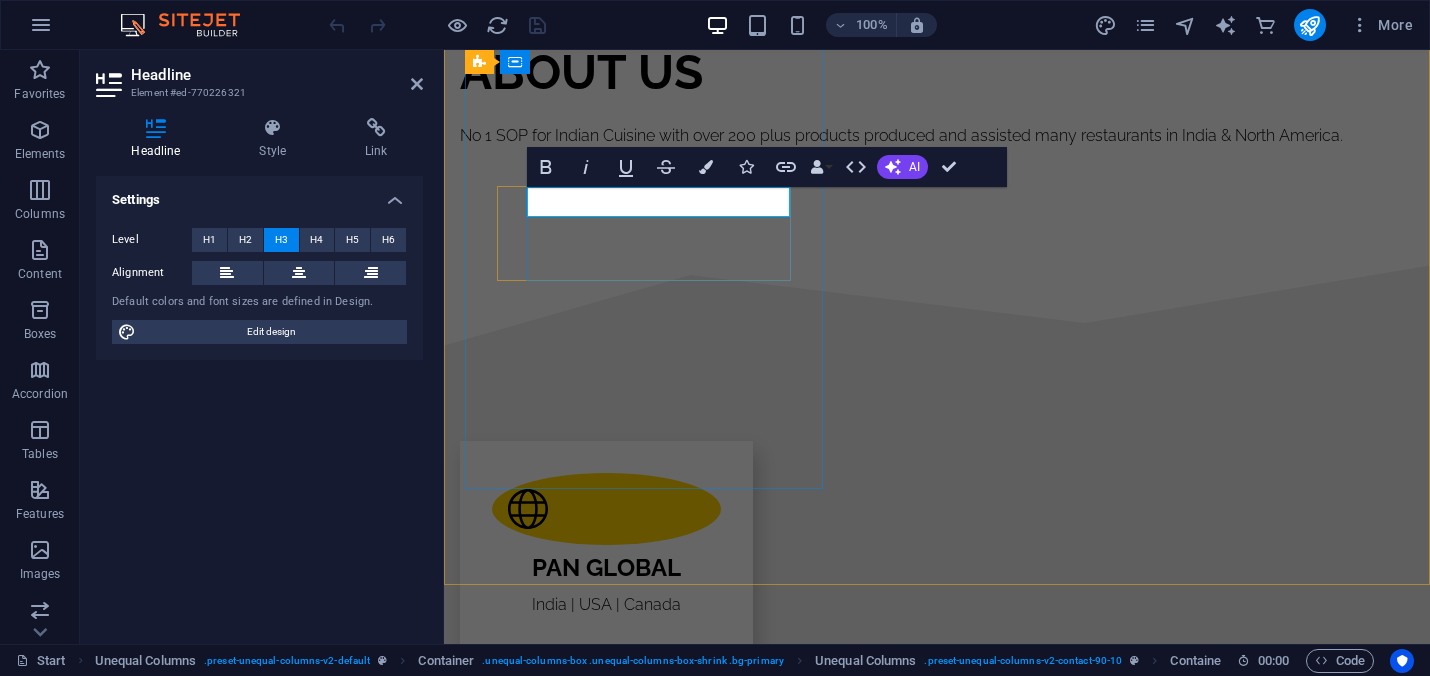 click on "Phone" at bounding box center [932, 1604] 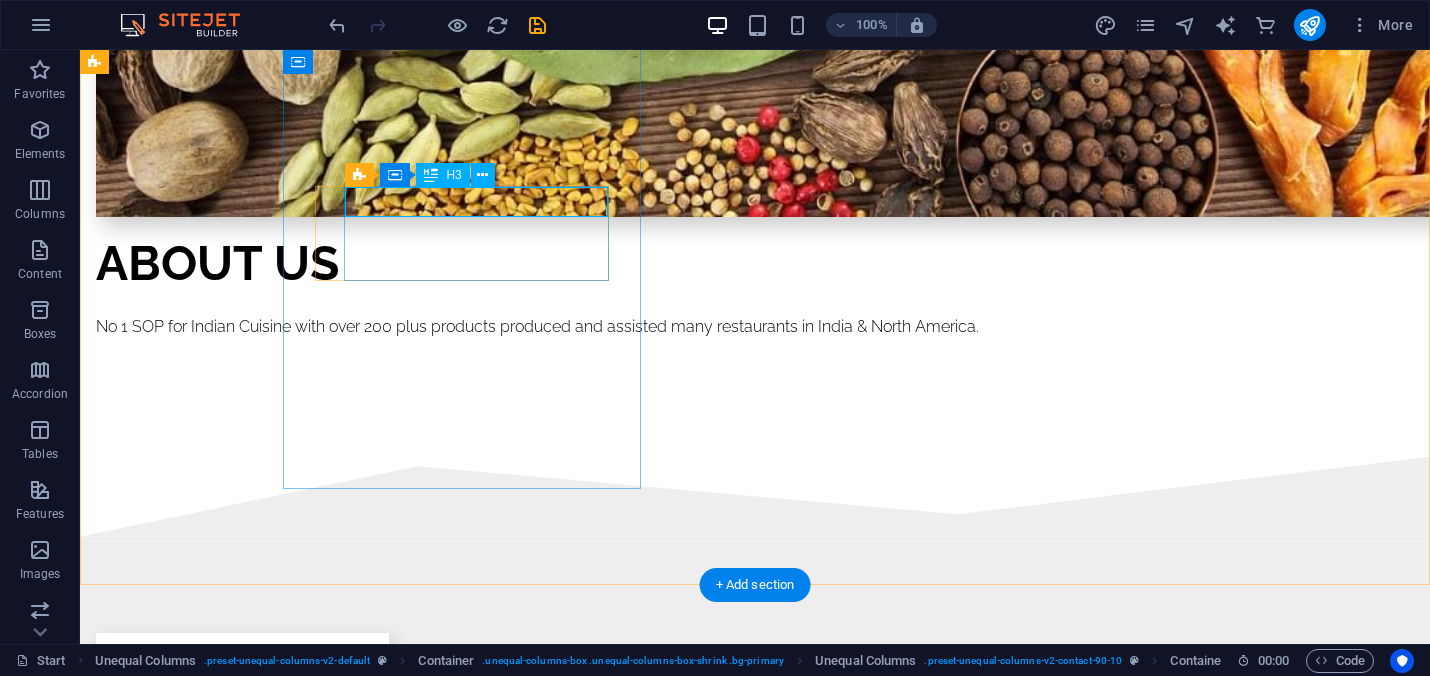 click on "Phone - USA" at bounding box center [568, 1795] 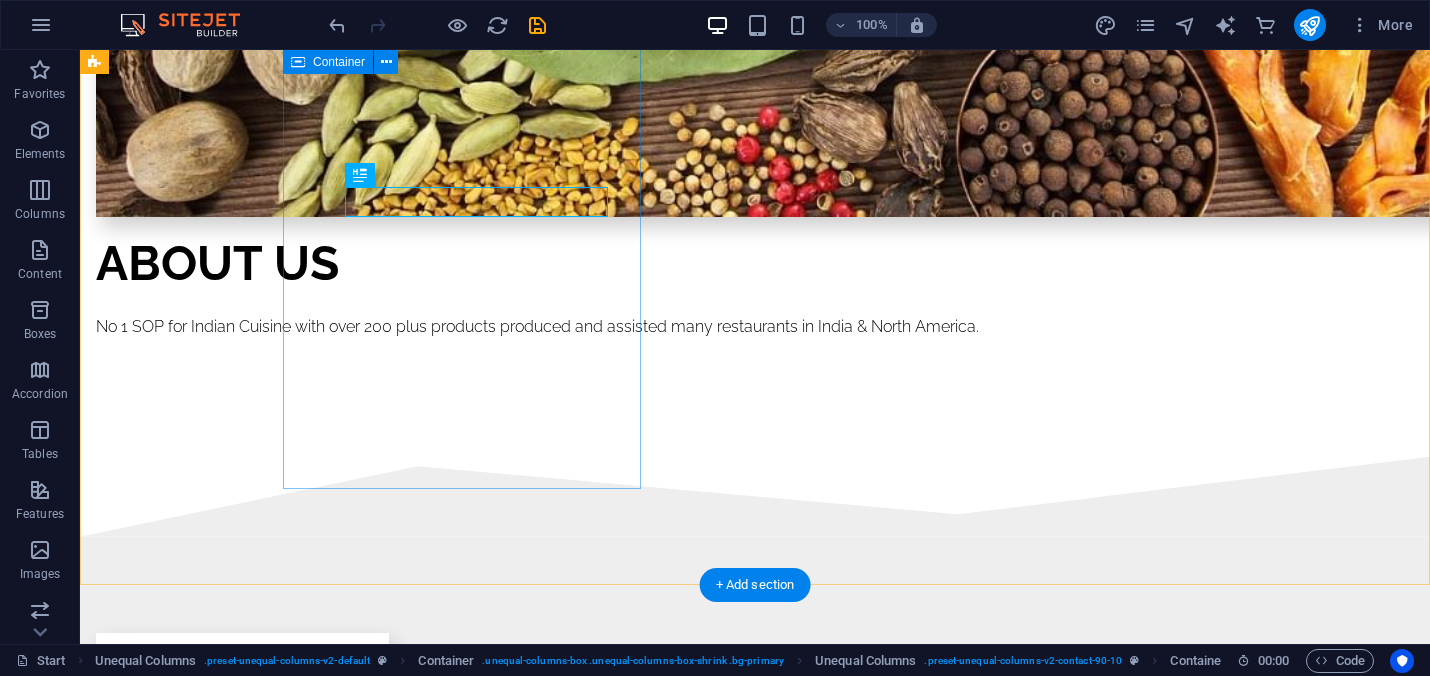 click on "CONTACT Hash Kitchens Inc Phone - USA +1-9175742455 ravi@hashkitchens.com Address Albany New York, NY   12205" at bounding box center [568, 1821] 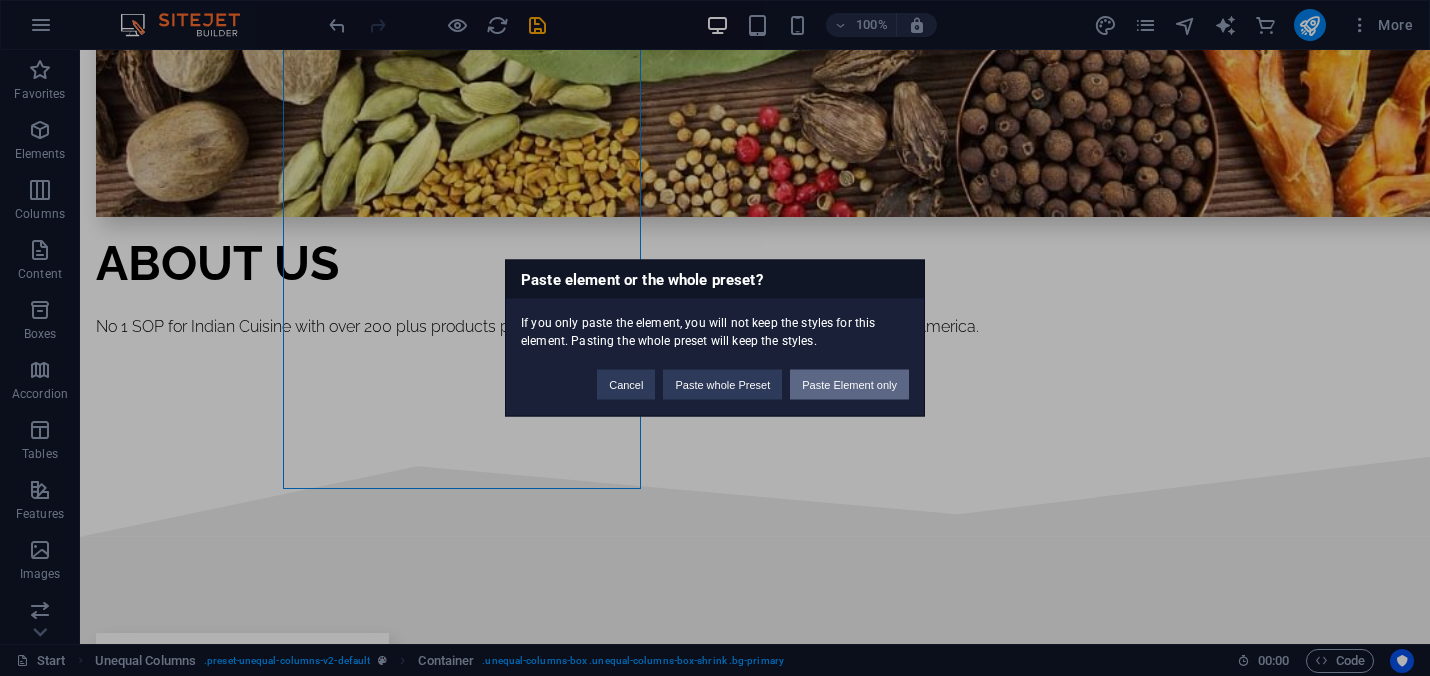 type 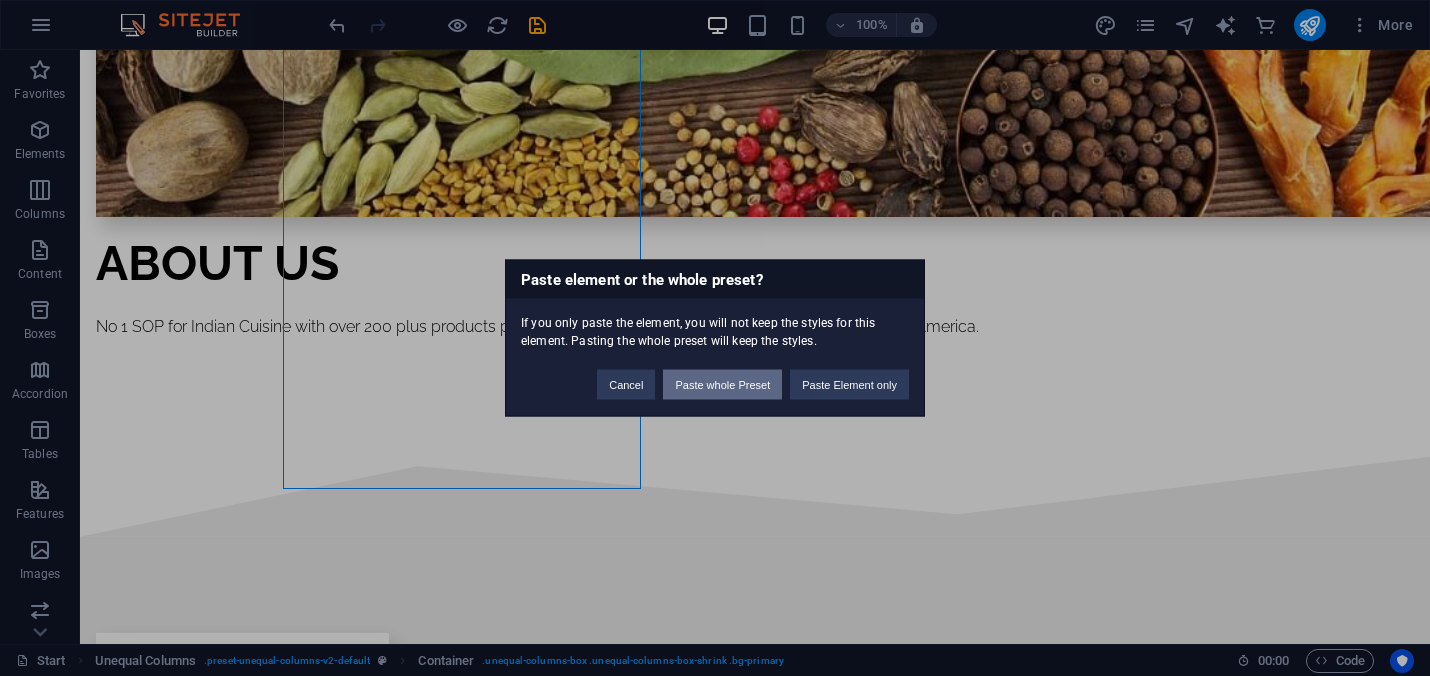 click on "Paste whole Preset" at bounding box center [722, 385] 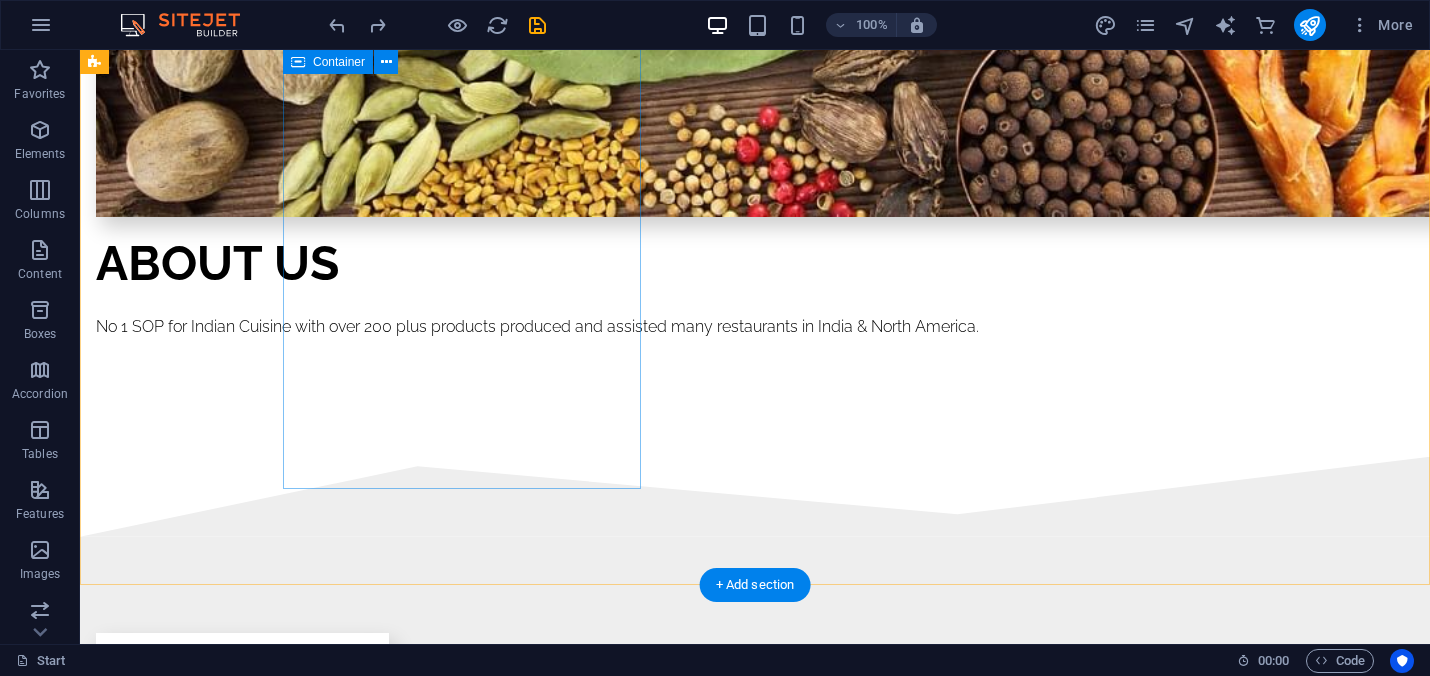 click on "CONTACT Hash Kitchens Inc Phone - USA +1-9175742455 ravi@hashkitchens.com Address Albany New York, NY   12205" at bounding box center [568, 1821] 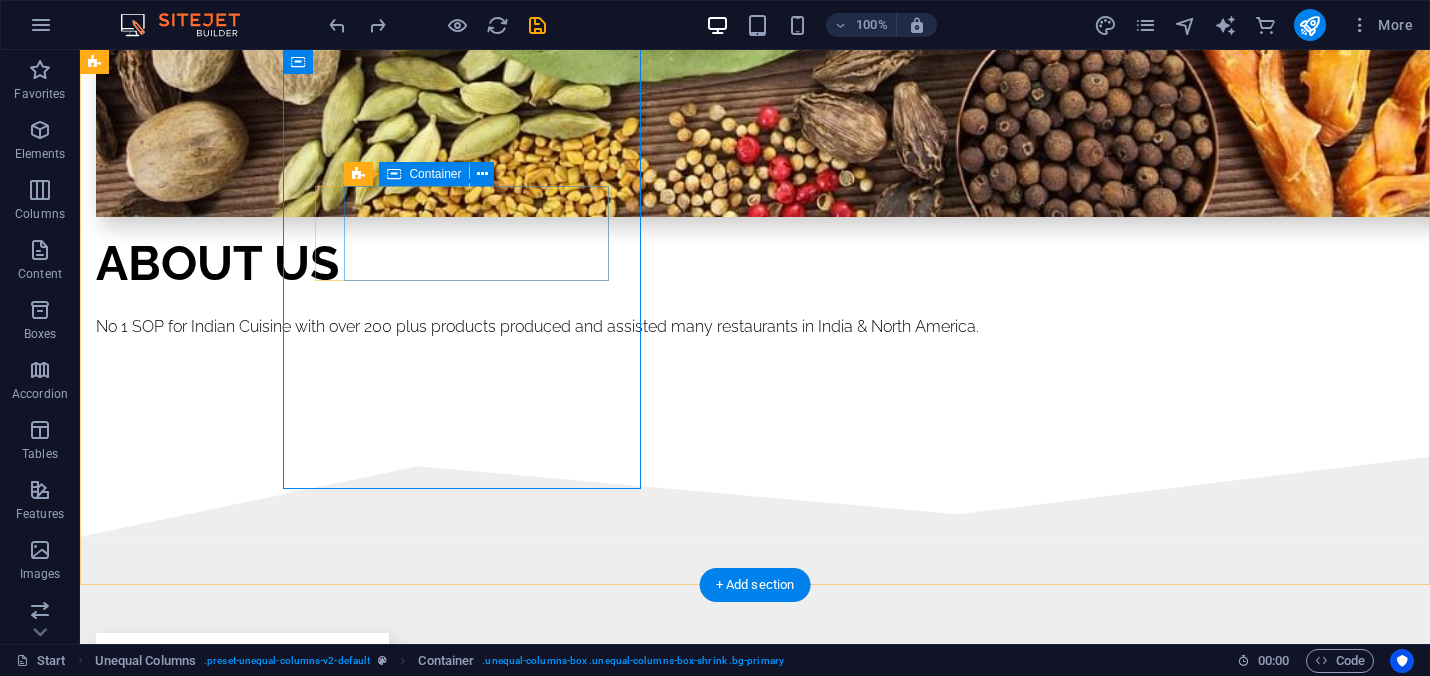 click on "Phone - USA +1-9175742455 ravi@hashkitchens.com" at bounding box center (568, 1826) 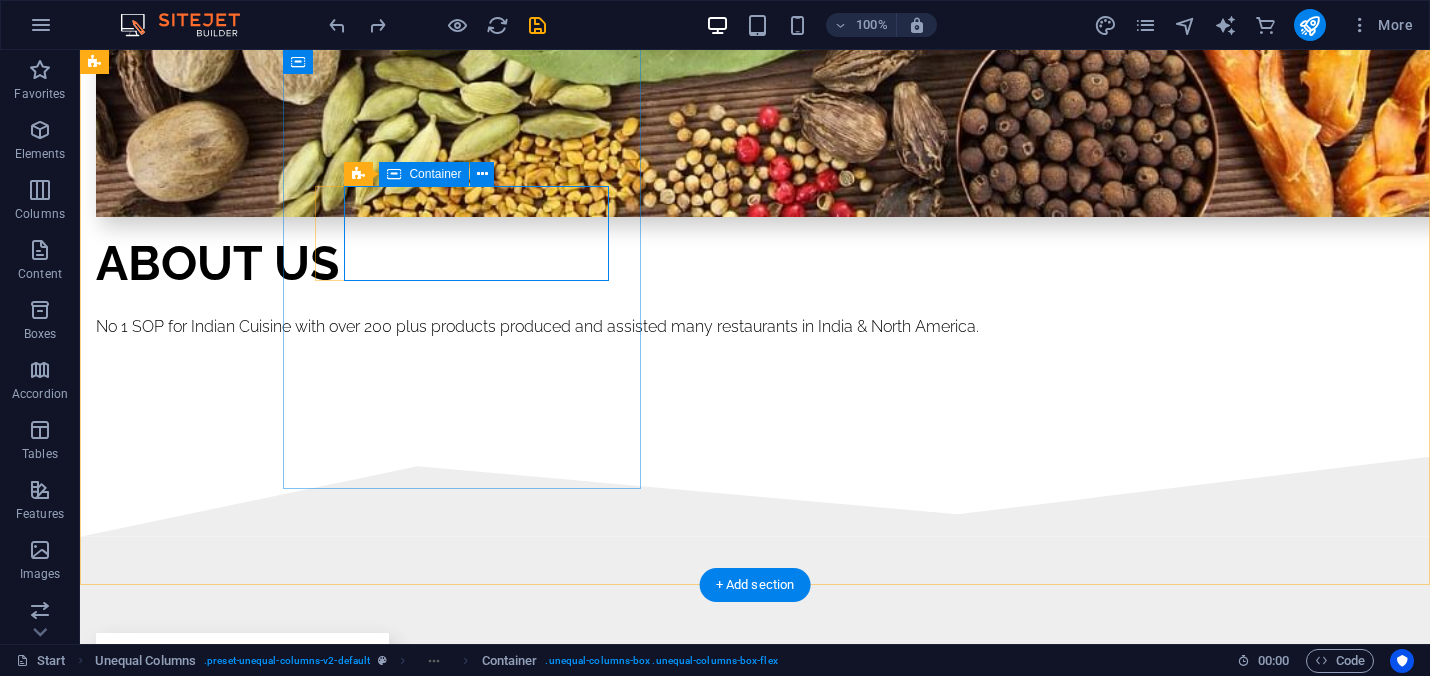 click on "Phone - USA +1-9175742455 ravi@hashkitchens.com" at bounding box center [568, 1826] 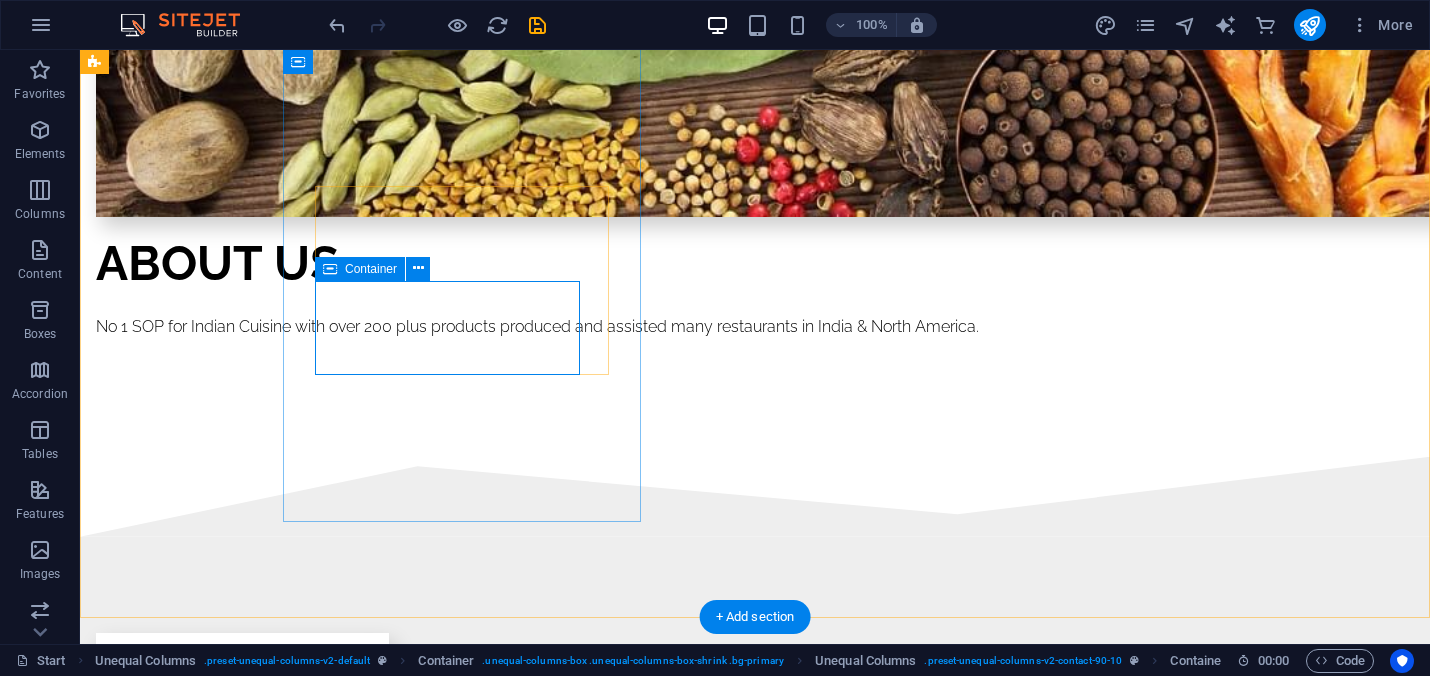 click on "Phone - USA +1-9175742455 ravi@hashkitchens.com" at bounding box center (568, 1920) 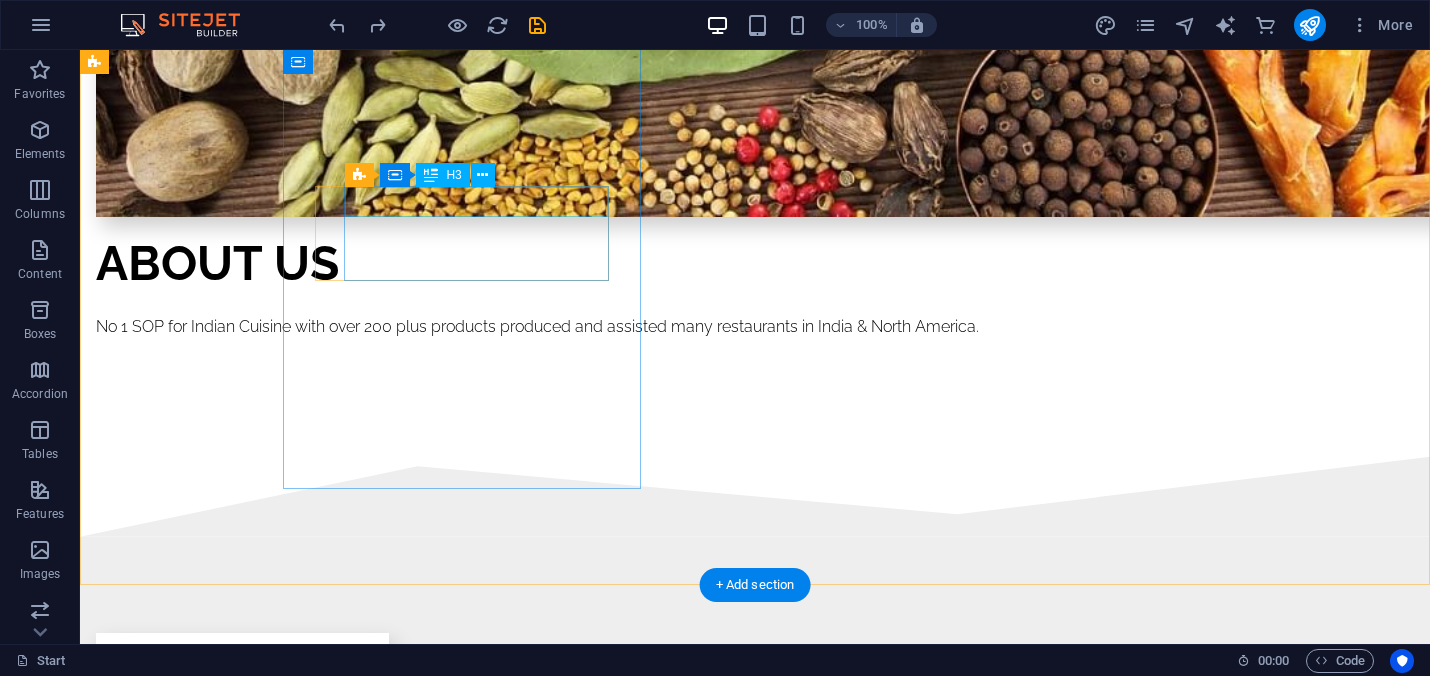 click on "Phone - USA" at bounding box center (568, 1795) 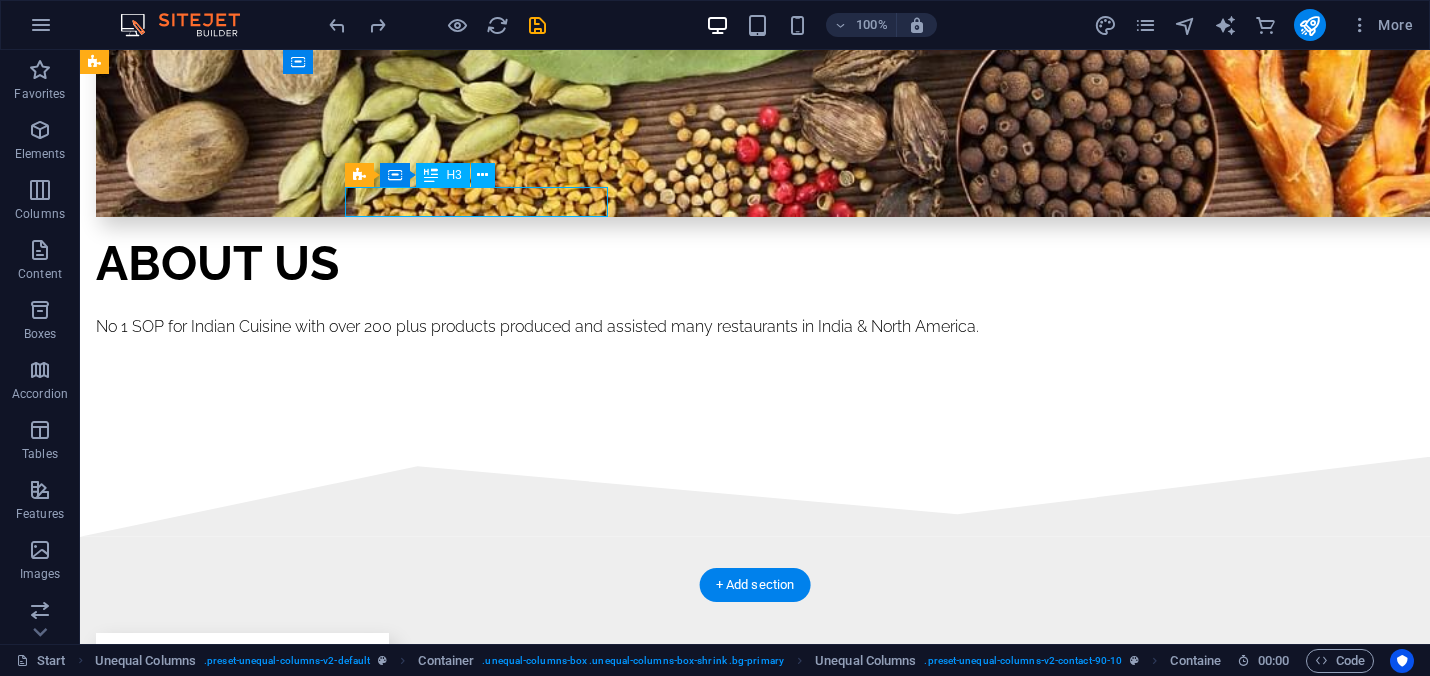 click on "Phone - USA" at bounding box center (568, 1795) 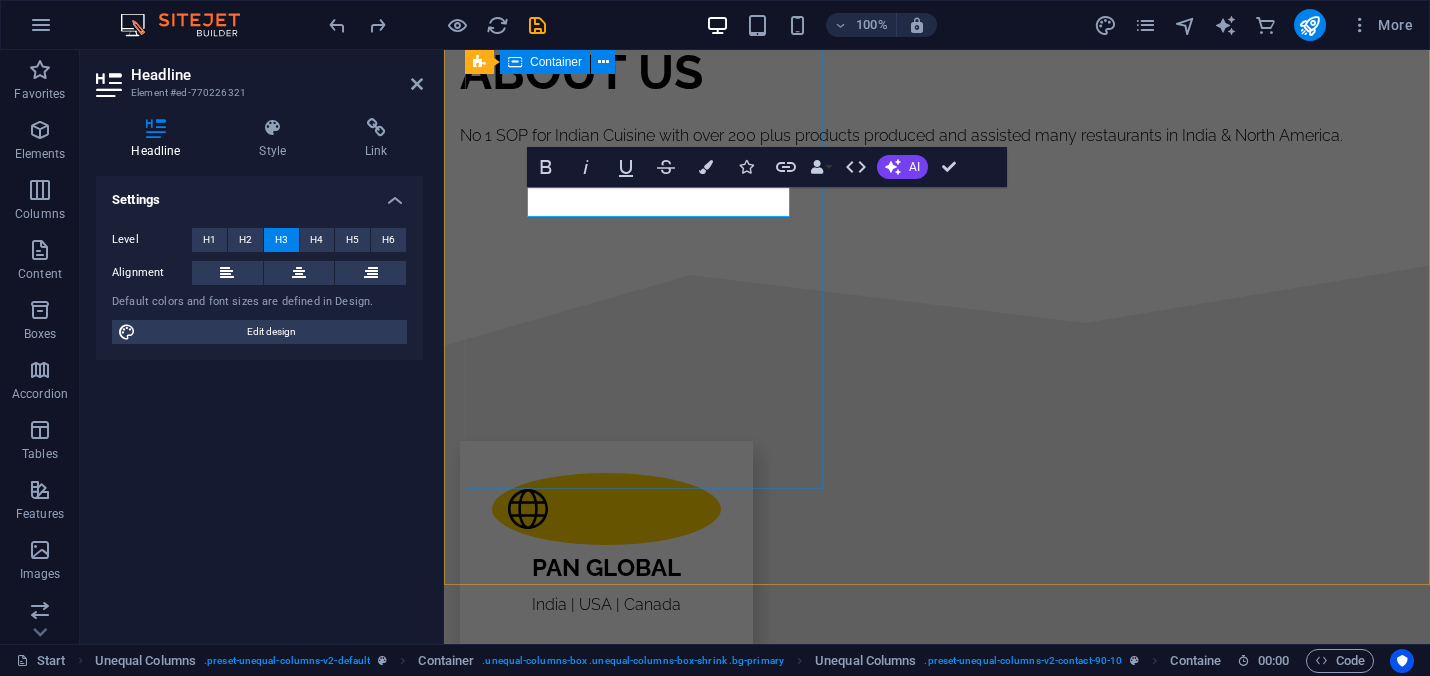 click on "CONTACT Hash Kitchens Inc Phone - USA +1-9175742455 ravi@hashkitchens.com Address Albany New York, NY   12205" at bounding box center (932, 1630) 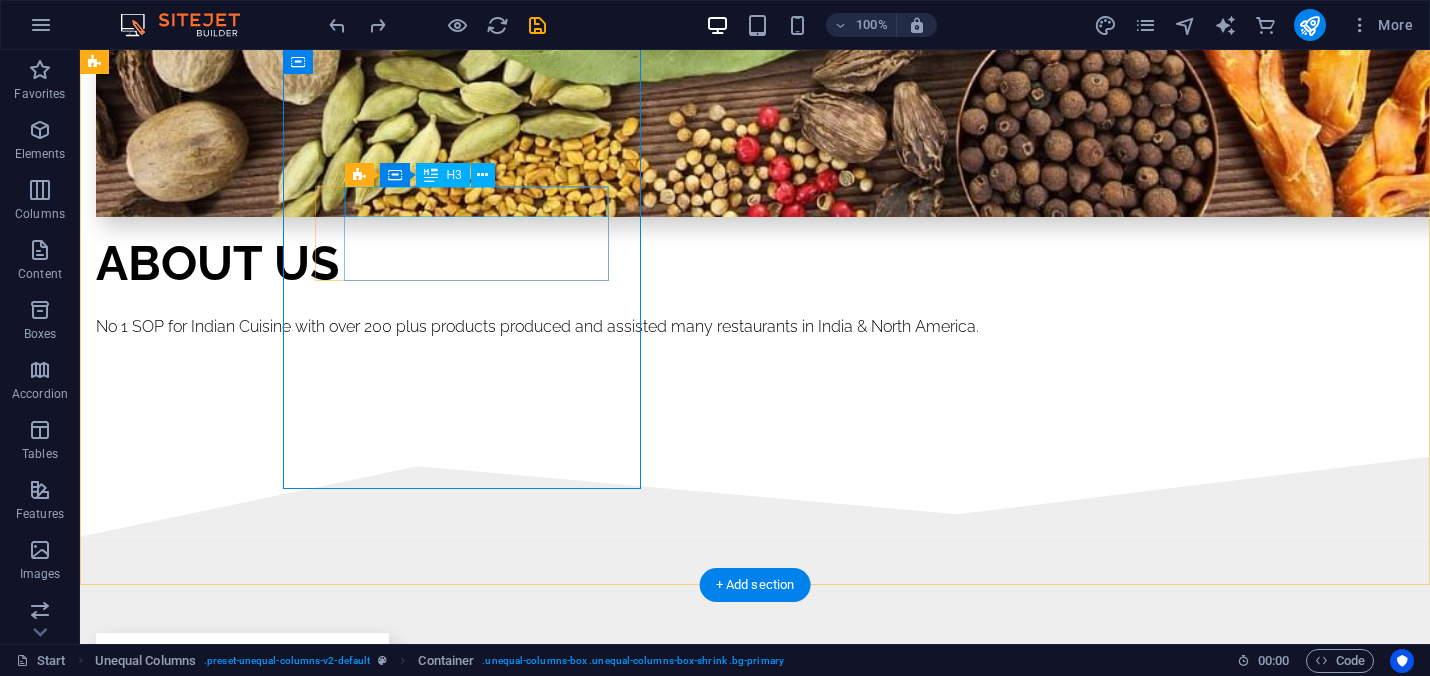 click on "Phone - USA" at bounding box center [568, 1795] 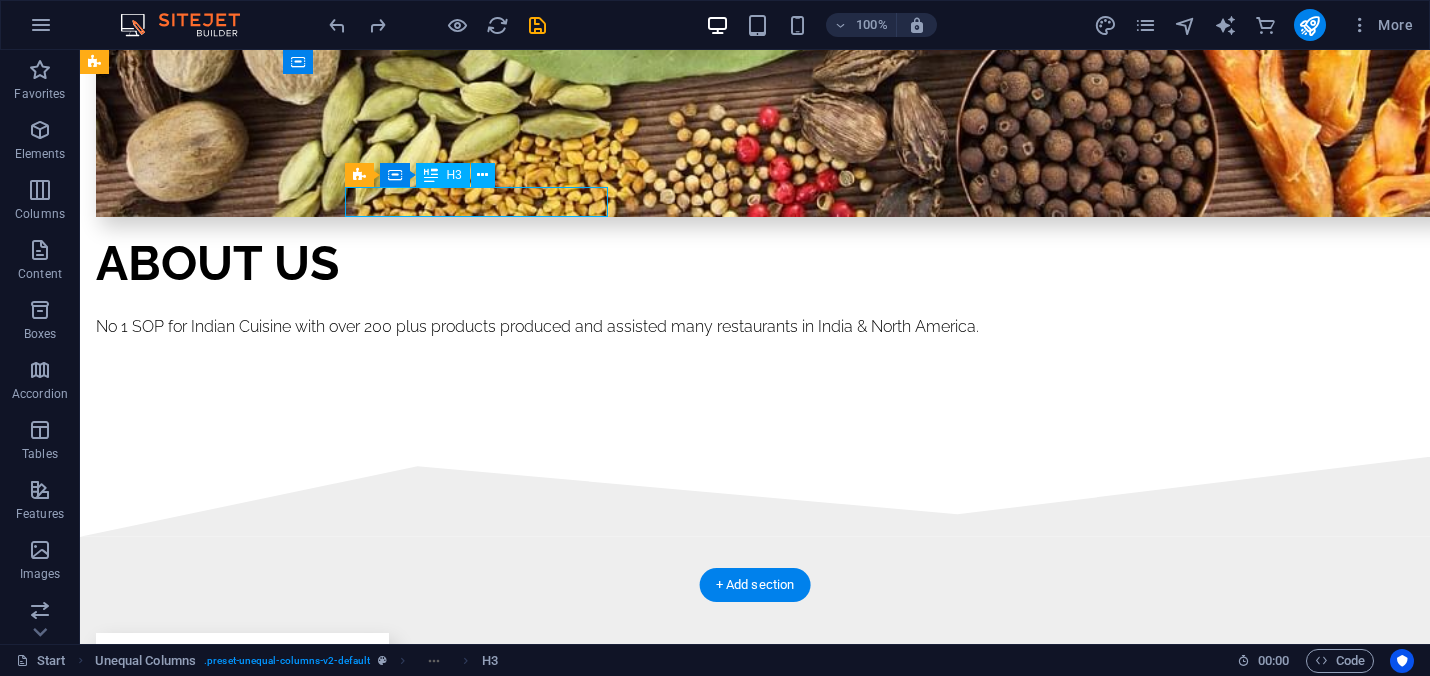 click on "Phone - USA" at bounding box center (568, 1795) 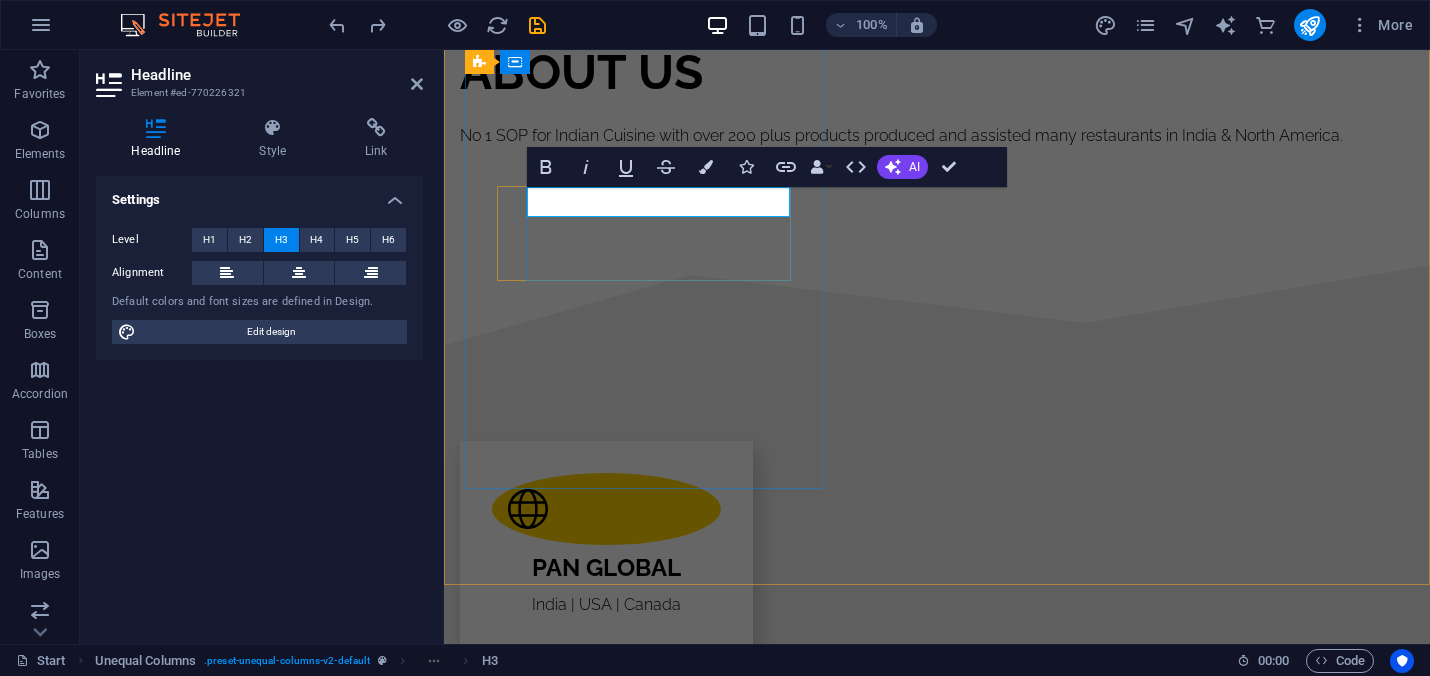 click on "Phone - USA" at bounding box center (932, 1604) 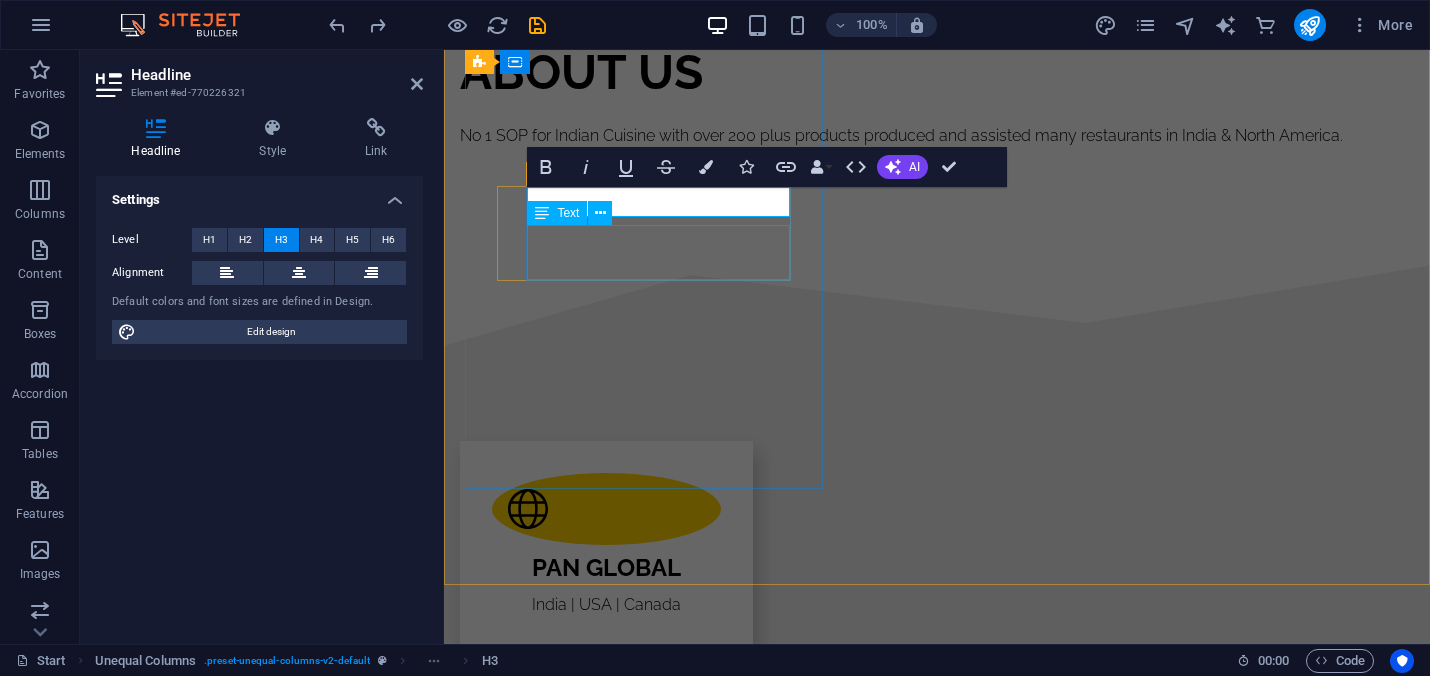 click on "+1-9175742455 ravi@hashkitchens.com" at bounding box center (932, 1654) 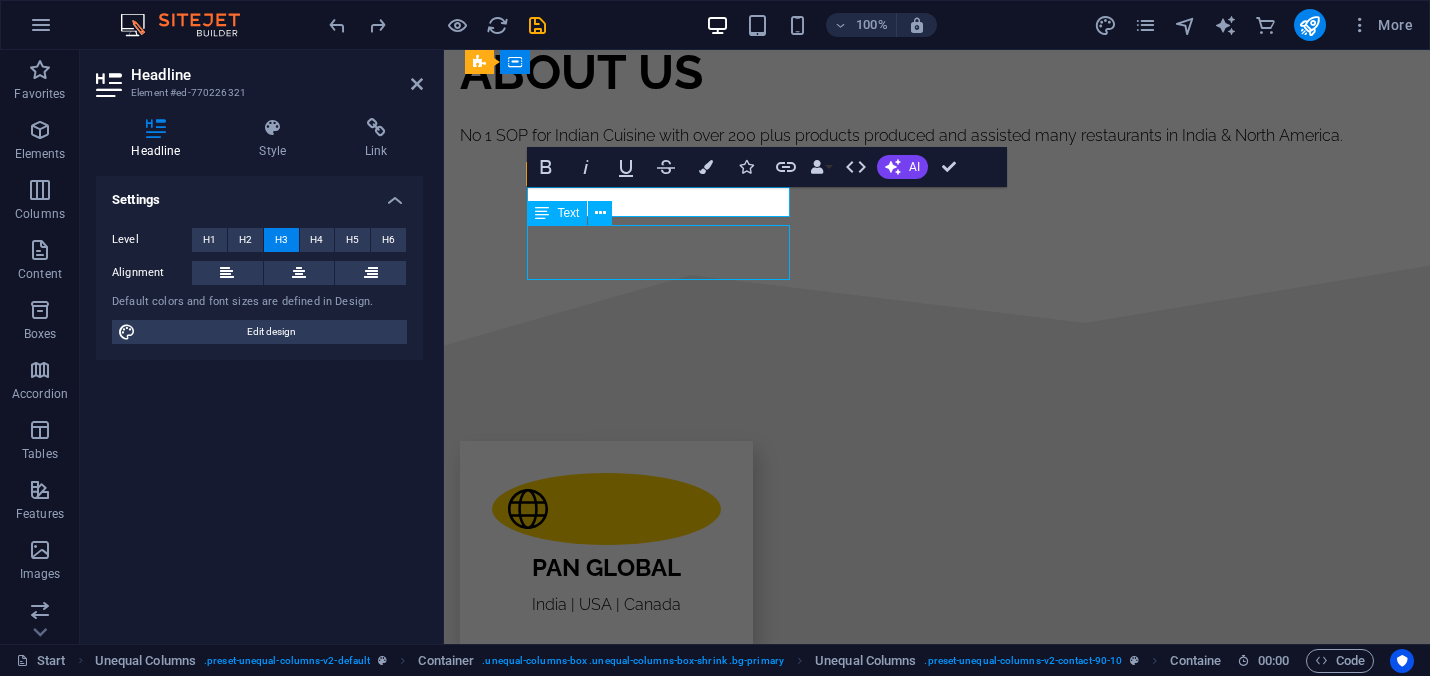 click on "+1-9175742455 ravi@hashkitchens.com" at bounding box center (932, 1654) 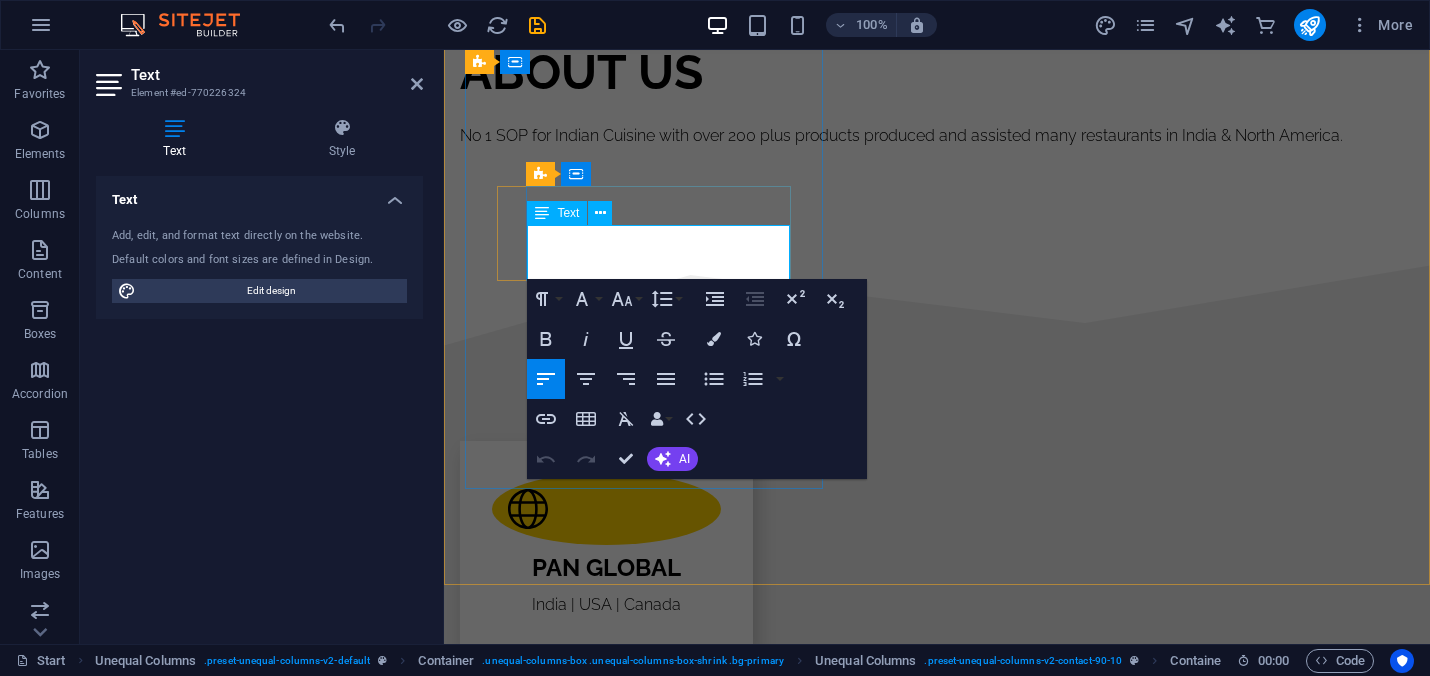 click on "+1-9175742455" at bounding box center [535, 1640] 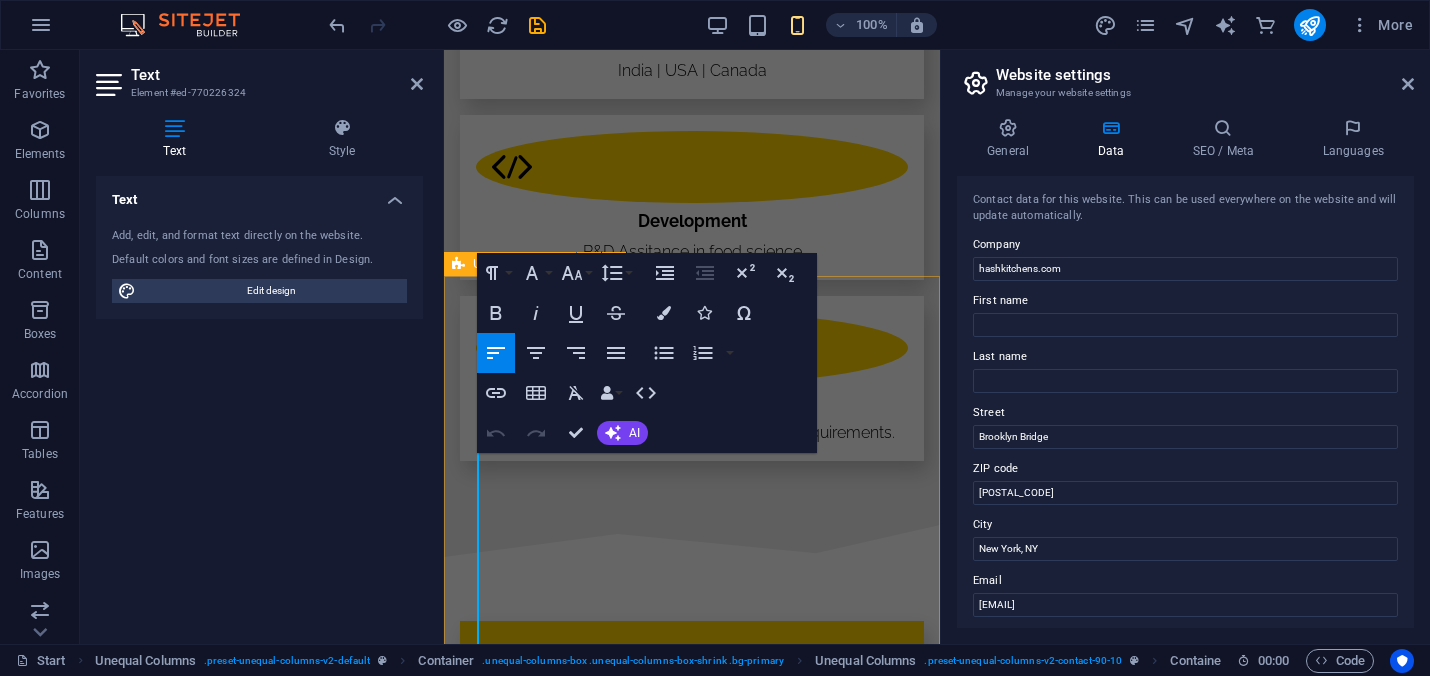 click on "CONTACT Hash Kitchens Inc Phone  +1-9175742455 ravi@hashkitchens.com Address Albany New York, NY   12205   I have read and understand the privacy policy. Unreadable? Load new Submit" at bounding box center [692, 1043] 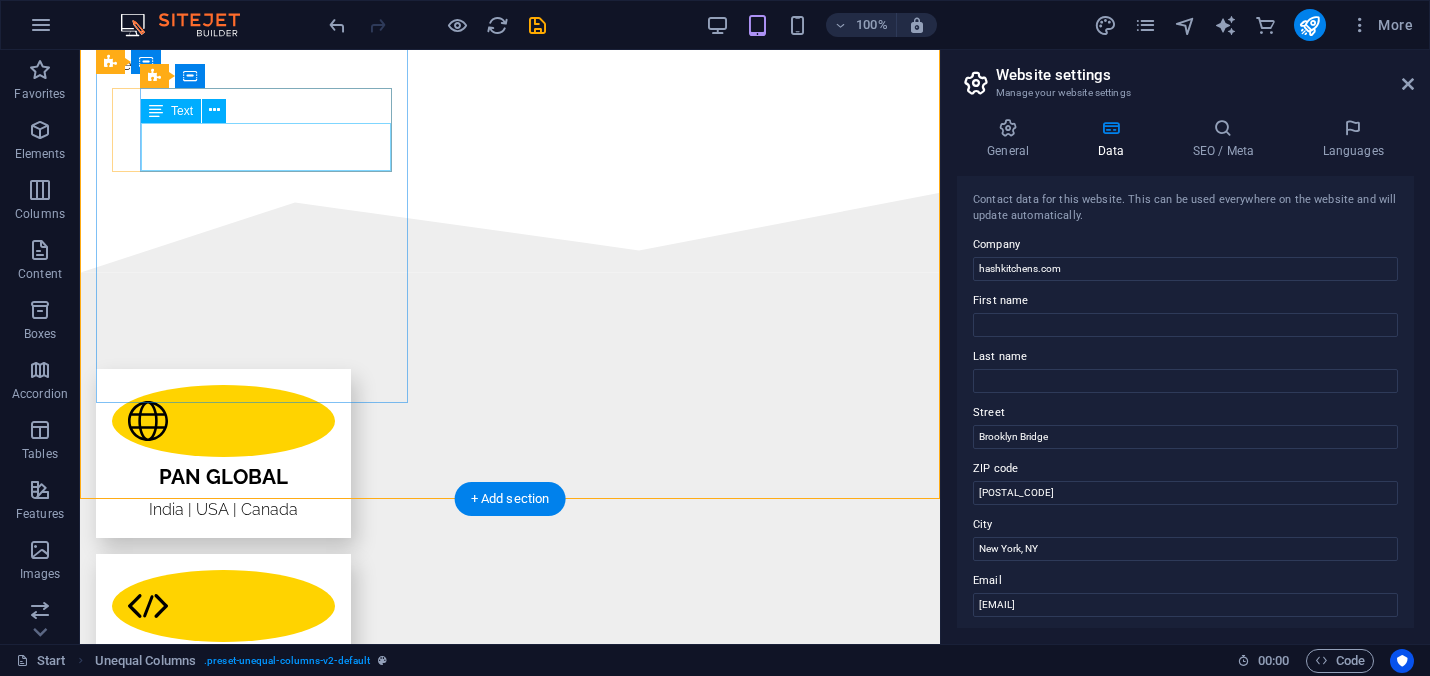 click on "+1-9175742455 ravi@hashkitchens.com" at bounding box center [510, 1419] 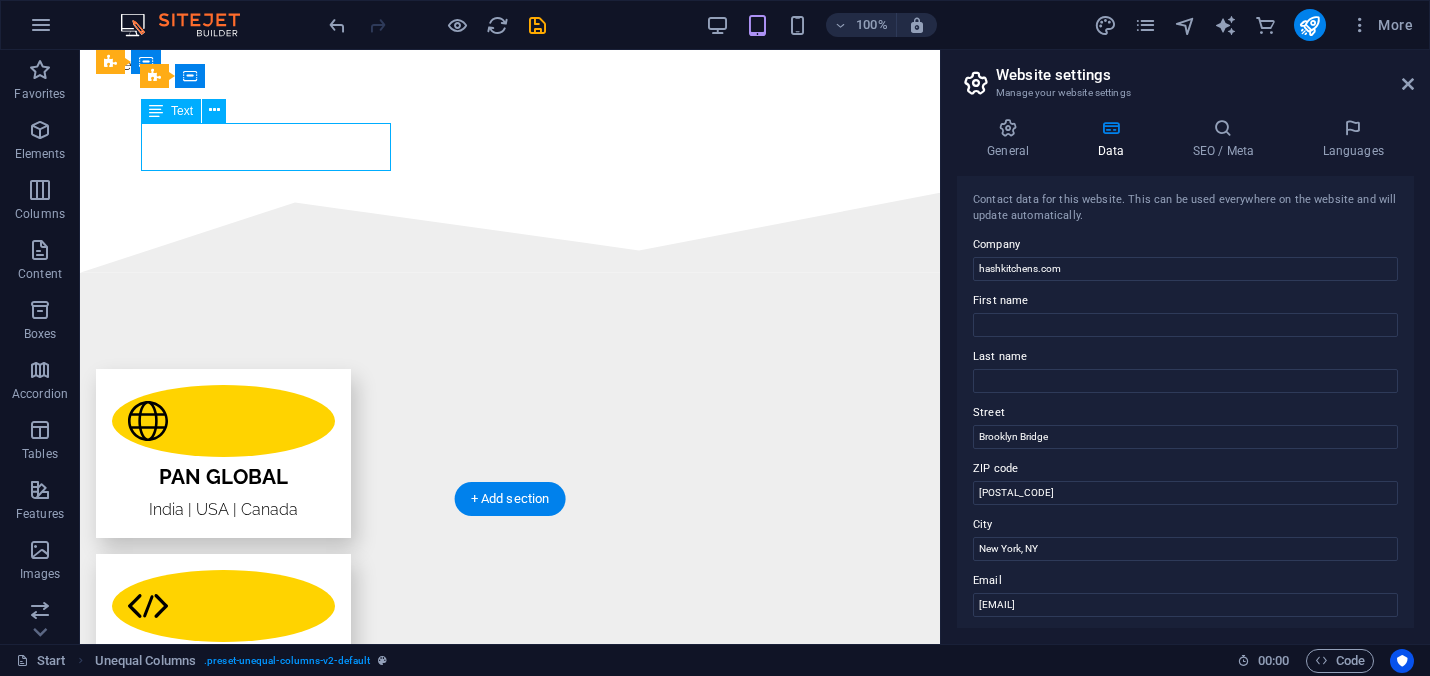 click on "+1-9175742455 ravi@hashkitchens.com" at bounding box center (510, 1419) 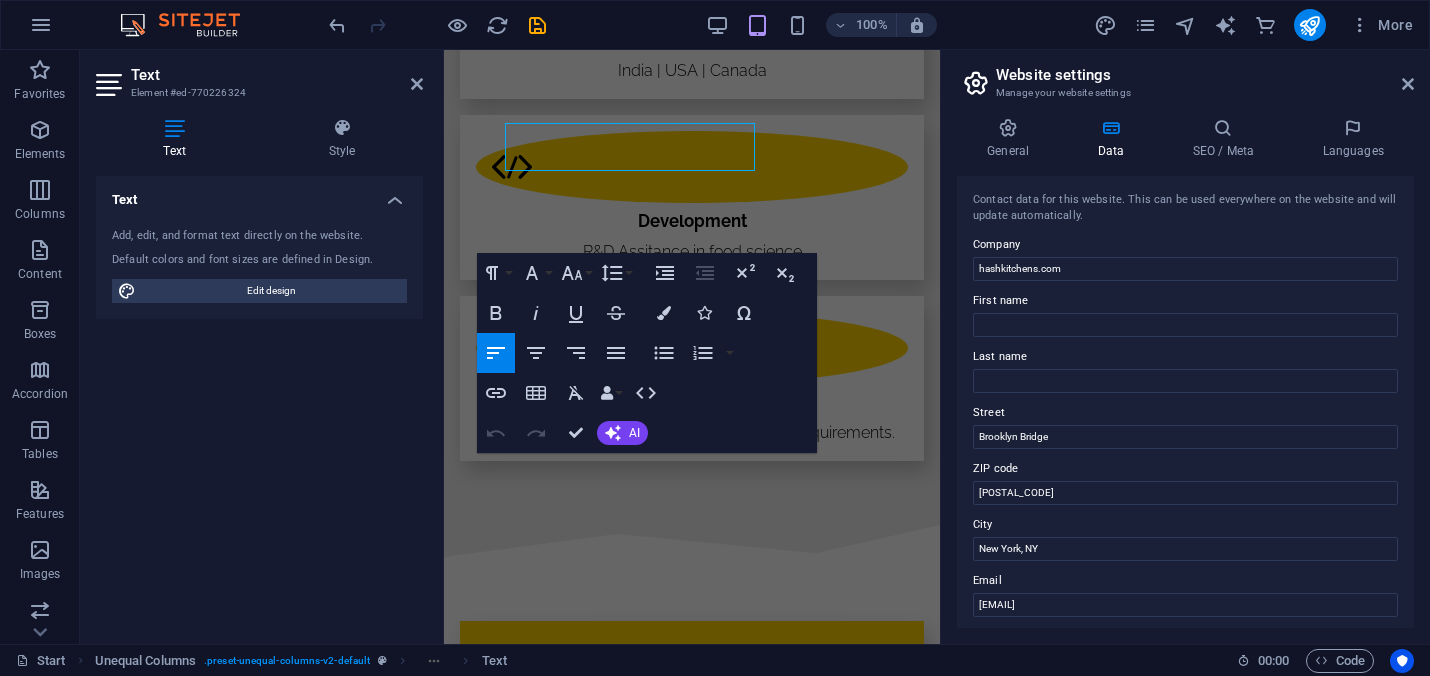 scroll, scrollTop: 0, scrollLeft: 16, axis: horizontal 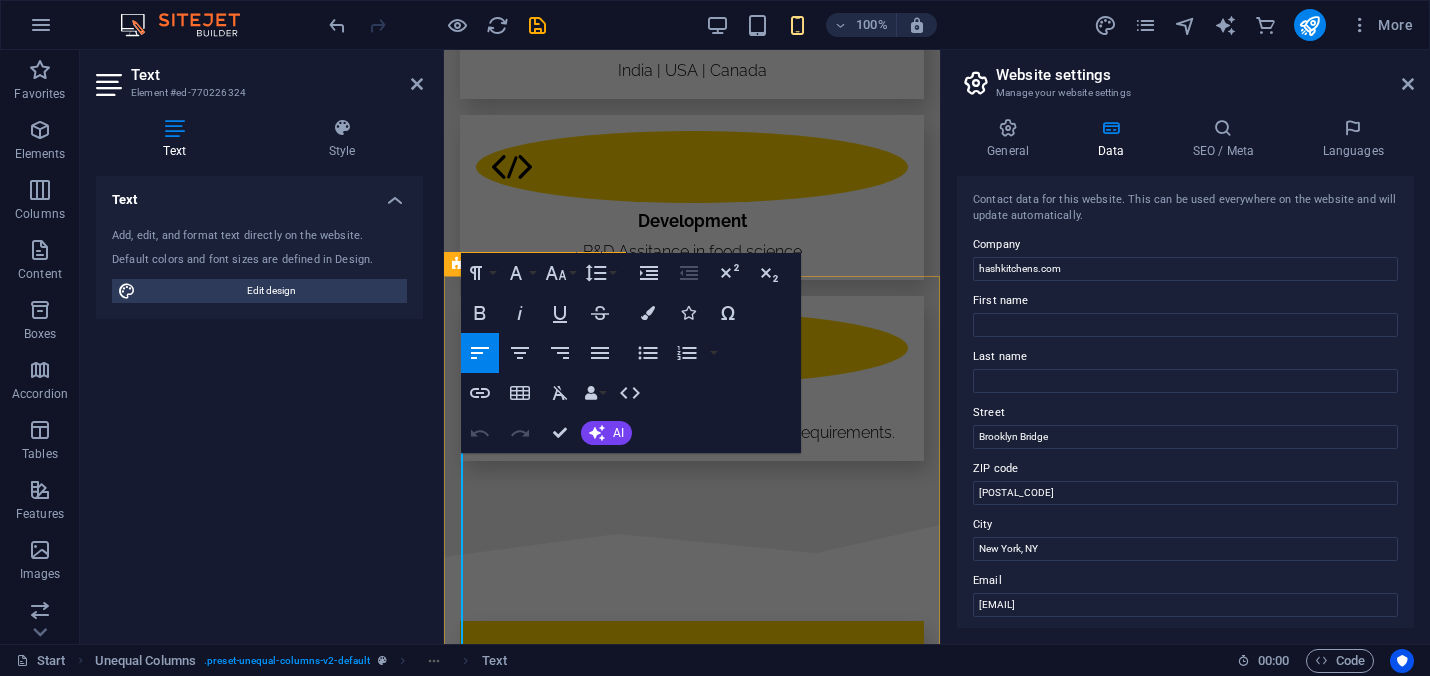 click on "CONTACT Hash Kitchens Inc Phone  +1-9175742455 ravi@hashkitchens.com Address Albany New York, NY   12205   I have read and understand the privacy policy. Unreadable? Load new Submit" at bounding box center [692, 1043] 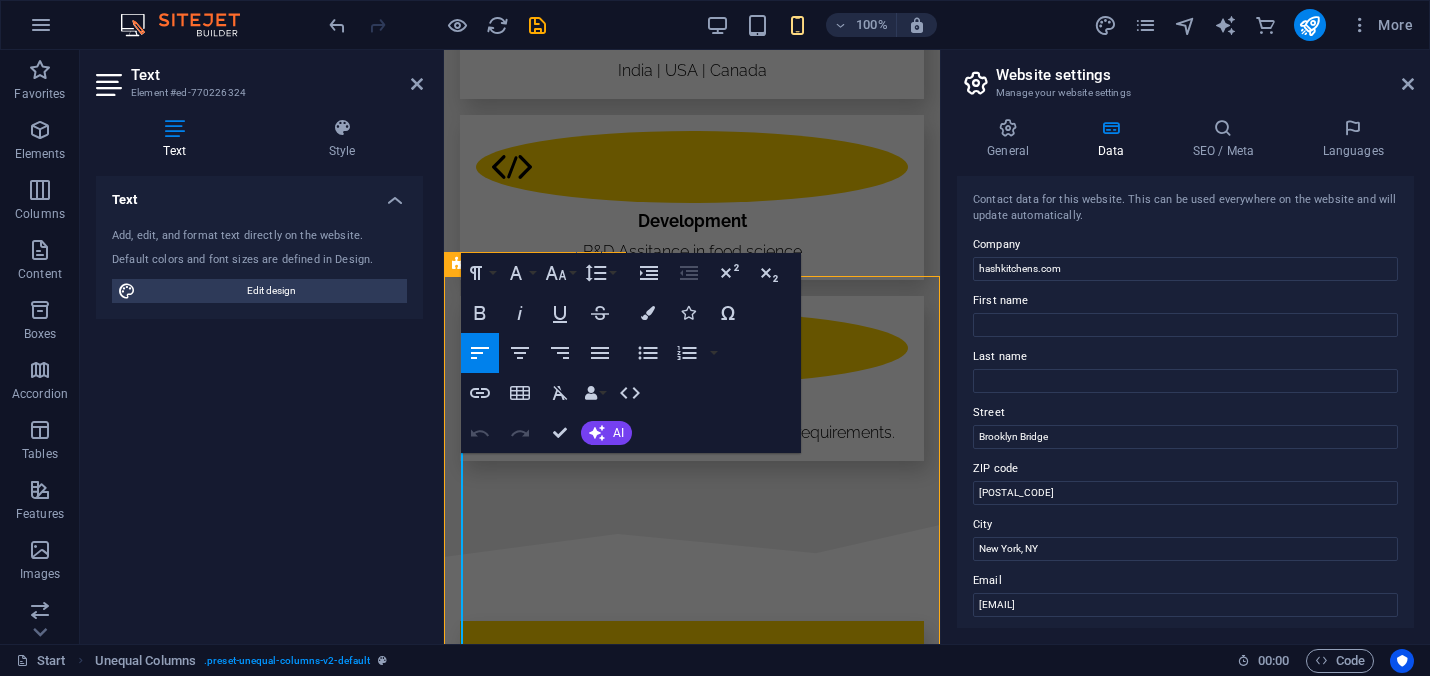 scroll, scrollTop: 0, scrollLeft: 0, axis: both 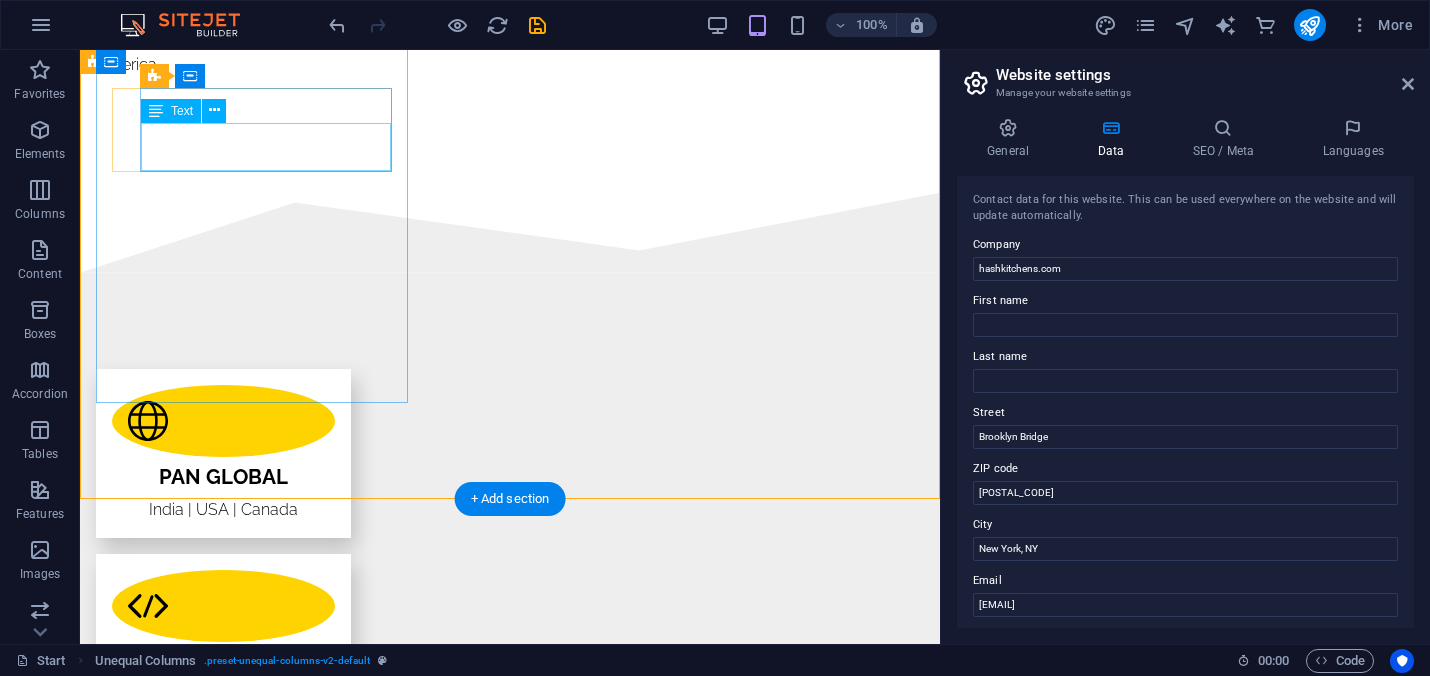 click on "+1-9175742455 ravi@hashkitchens.com" at bounding box center [510, 1419] 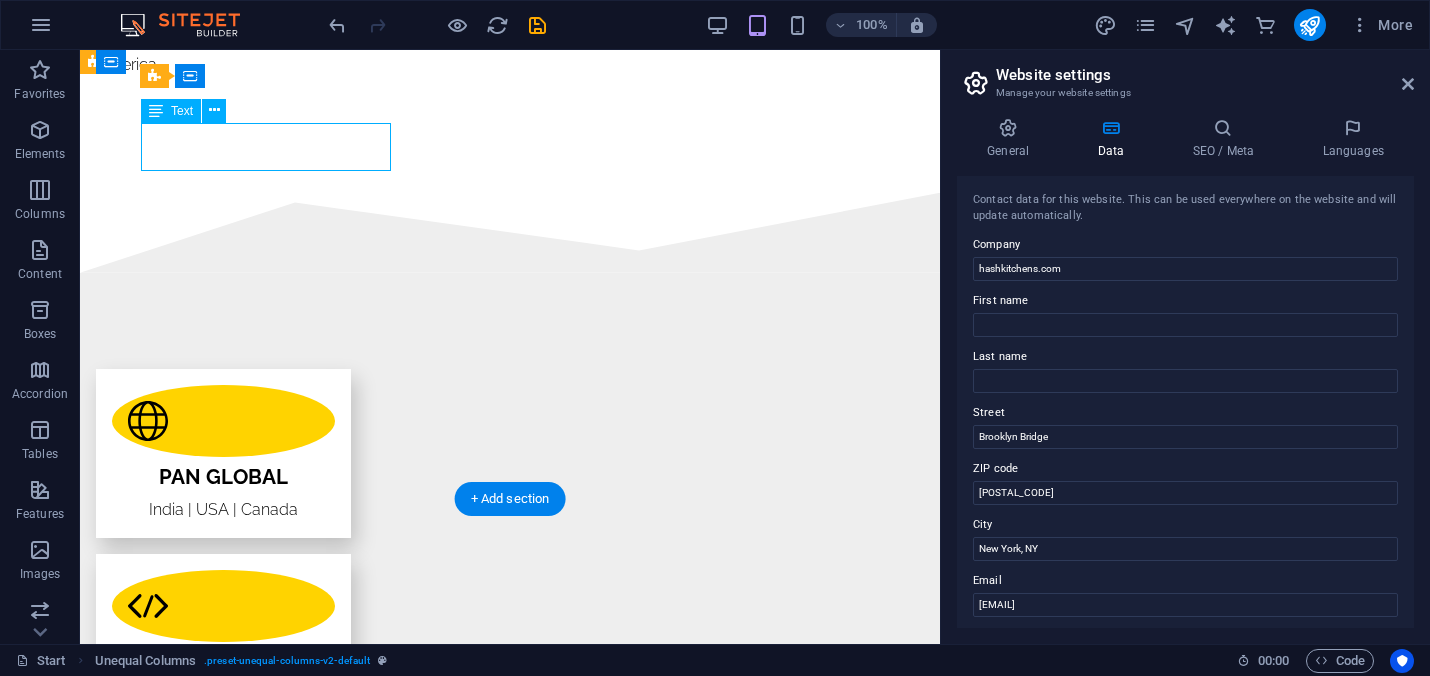 click on "+1-9175742455 ravi@hashkitchens.com" at bounding box center [510, 1419] 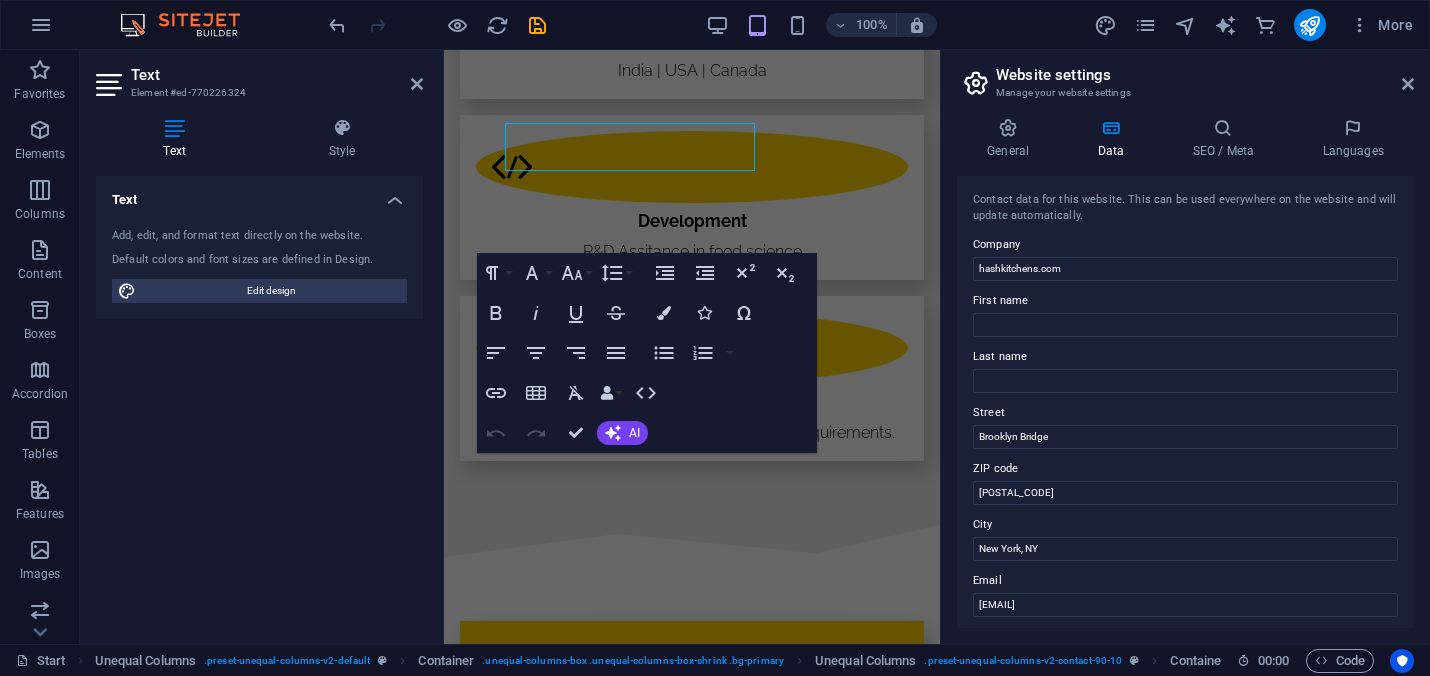 scroll, scrollTop: 0, scrollLeft: 16, axis: horizontal 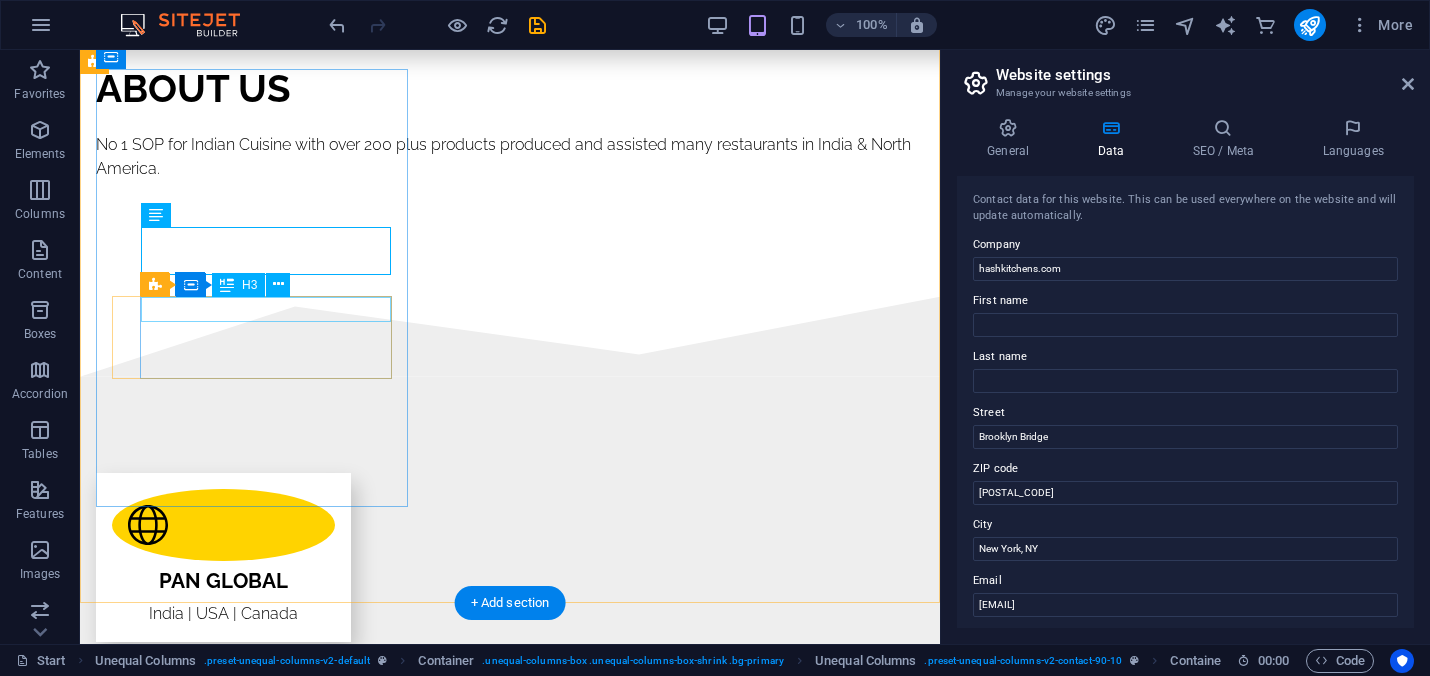 click on "Address" at bounding box center [510, 1614] 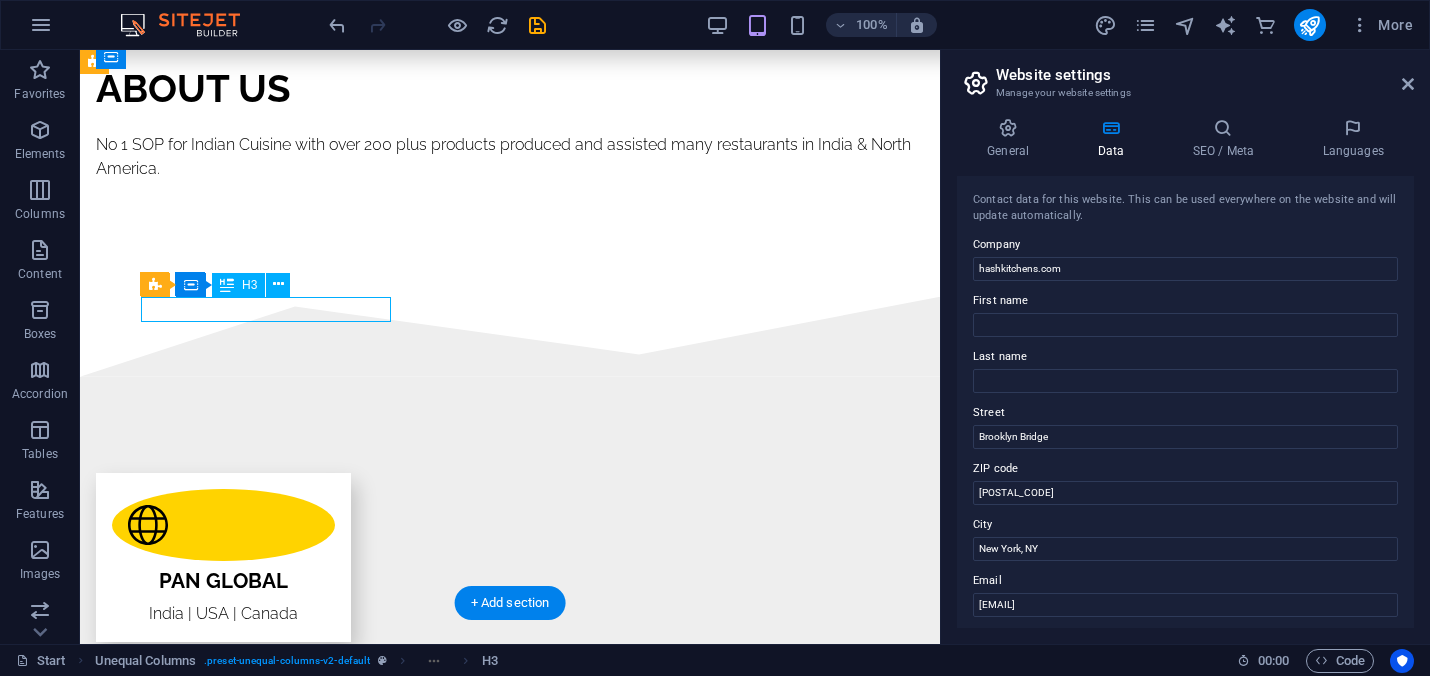 click on "Address" at bounding box center (510, 1614) 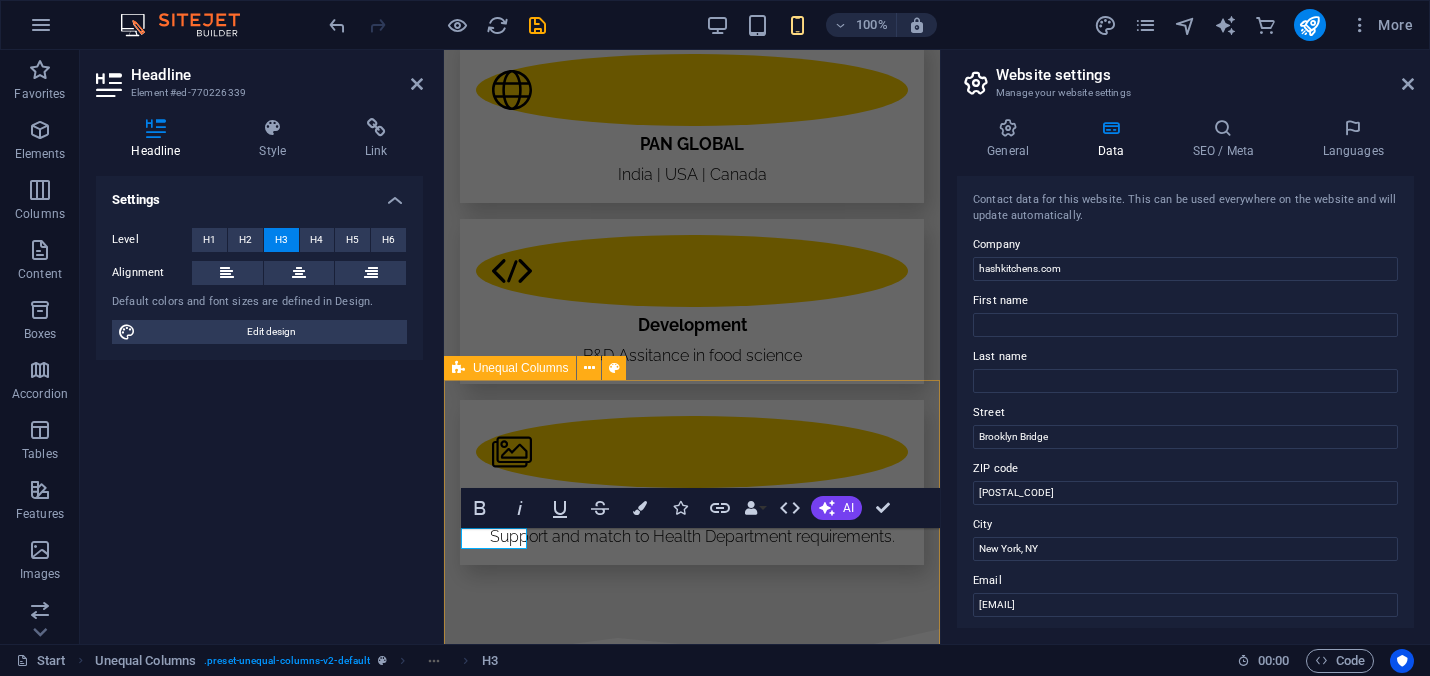 click on "CONTACT Hash Kitchens Inc Phone  +1-9175742455 ravi@hashkitchens.com Address Albany New York, NY   12205   I have read and understand the privacy policy. Unreadable? Load new Submit" at bounding box center (692, 1147) 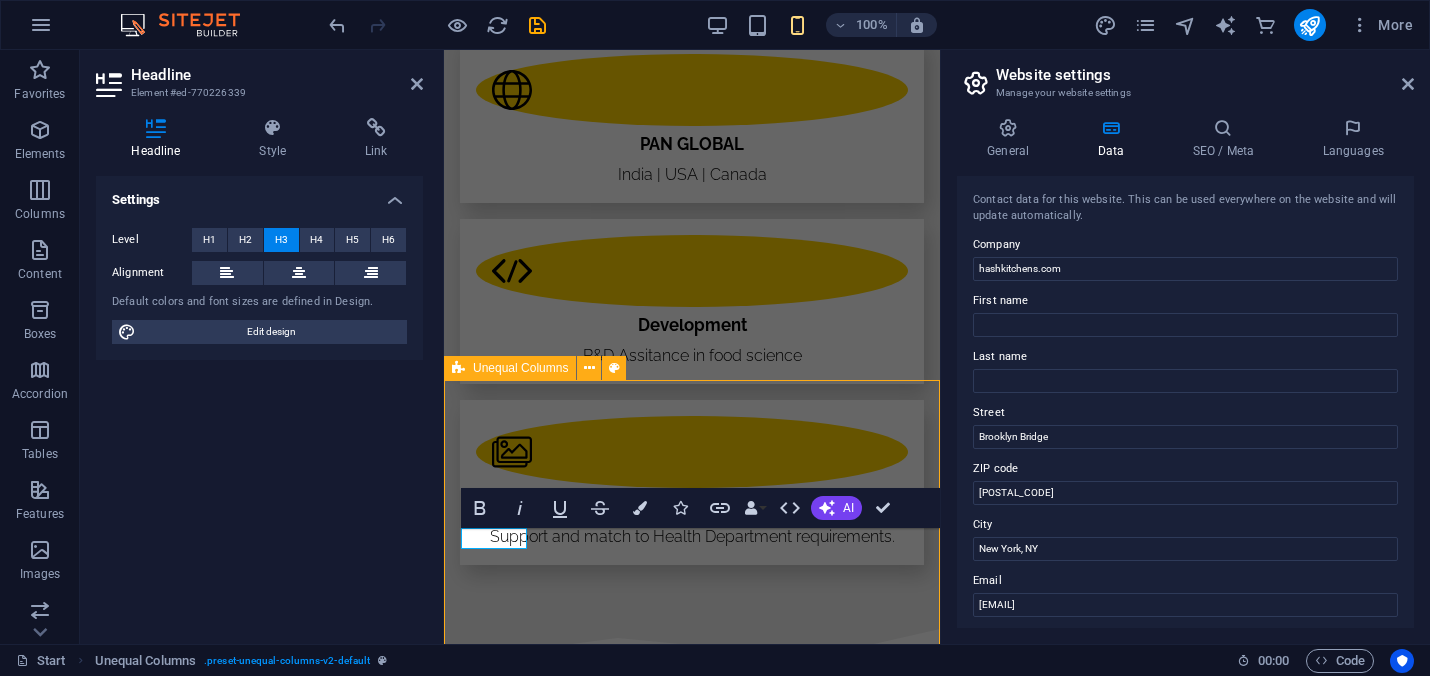 scroll, scrollTop: 0, scrollLeft: 0, axis: both 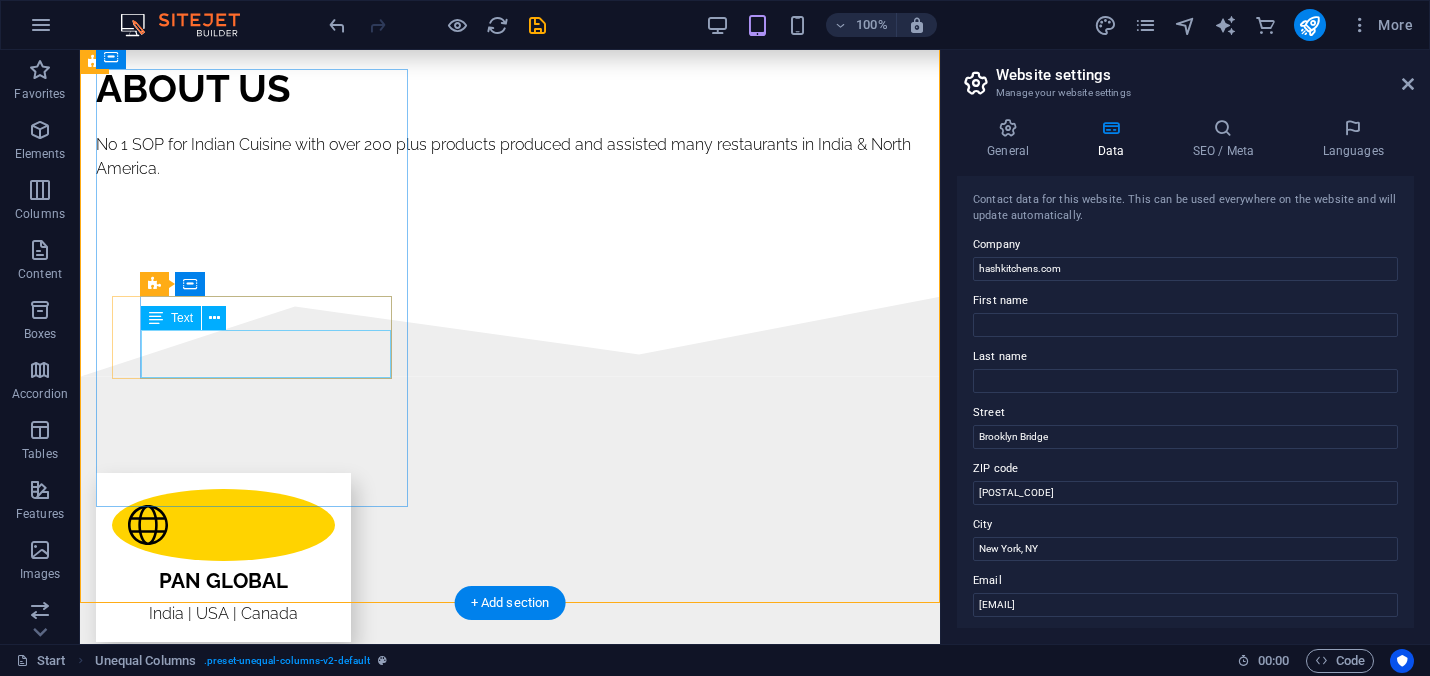 click on "12205" at bounding box center [274, 1669] 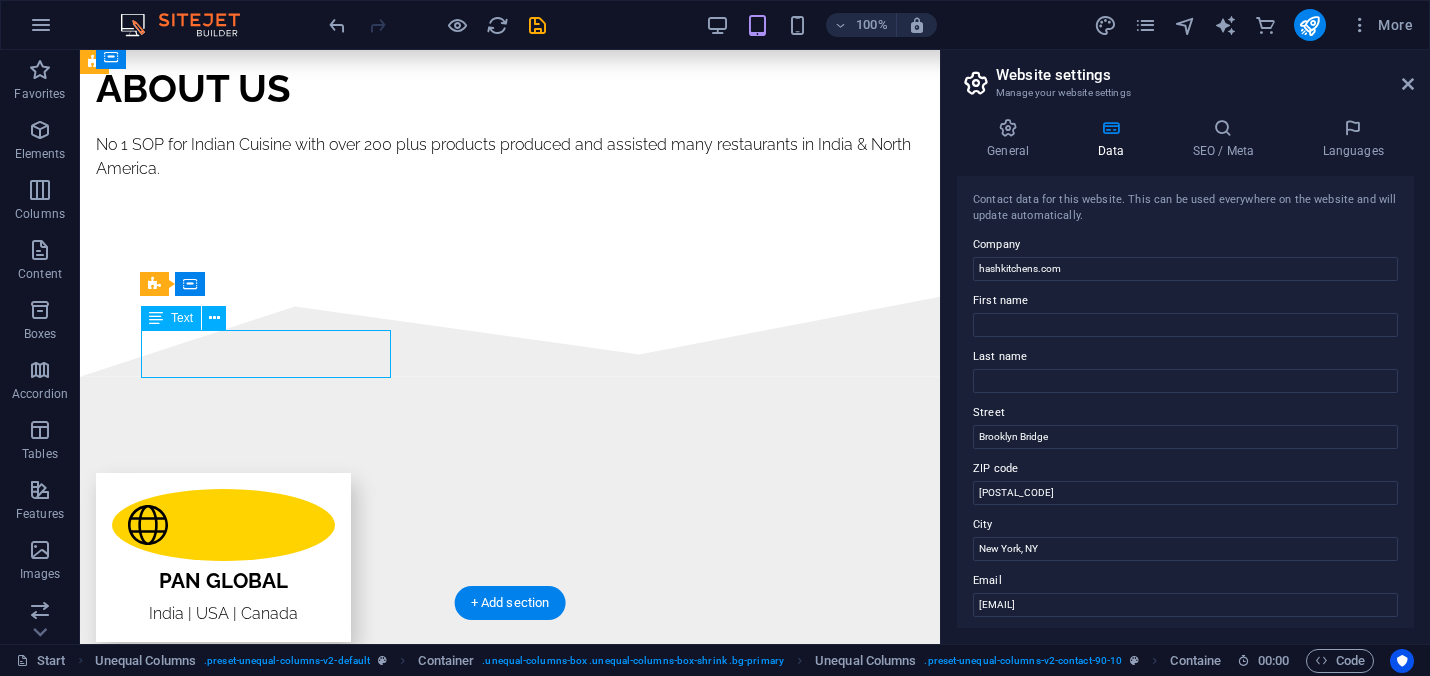click on "12205" at bounding box center [274, 1669] 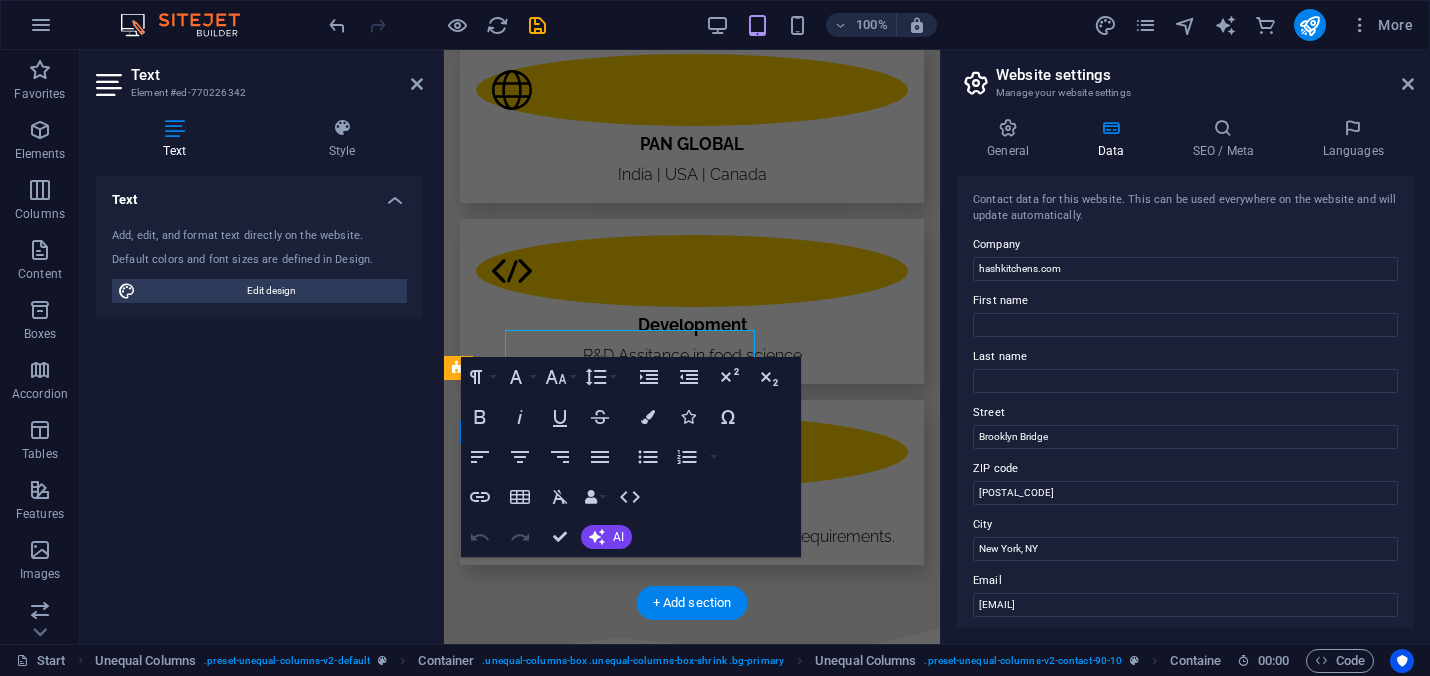 scroll, scrollTop: 0, scrollLeft: 16, axis: horizontal 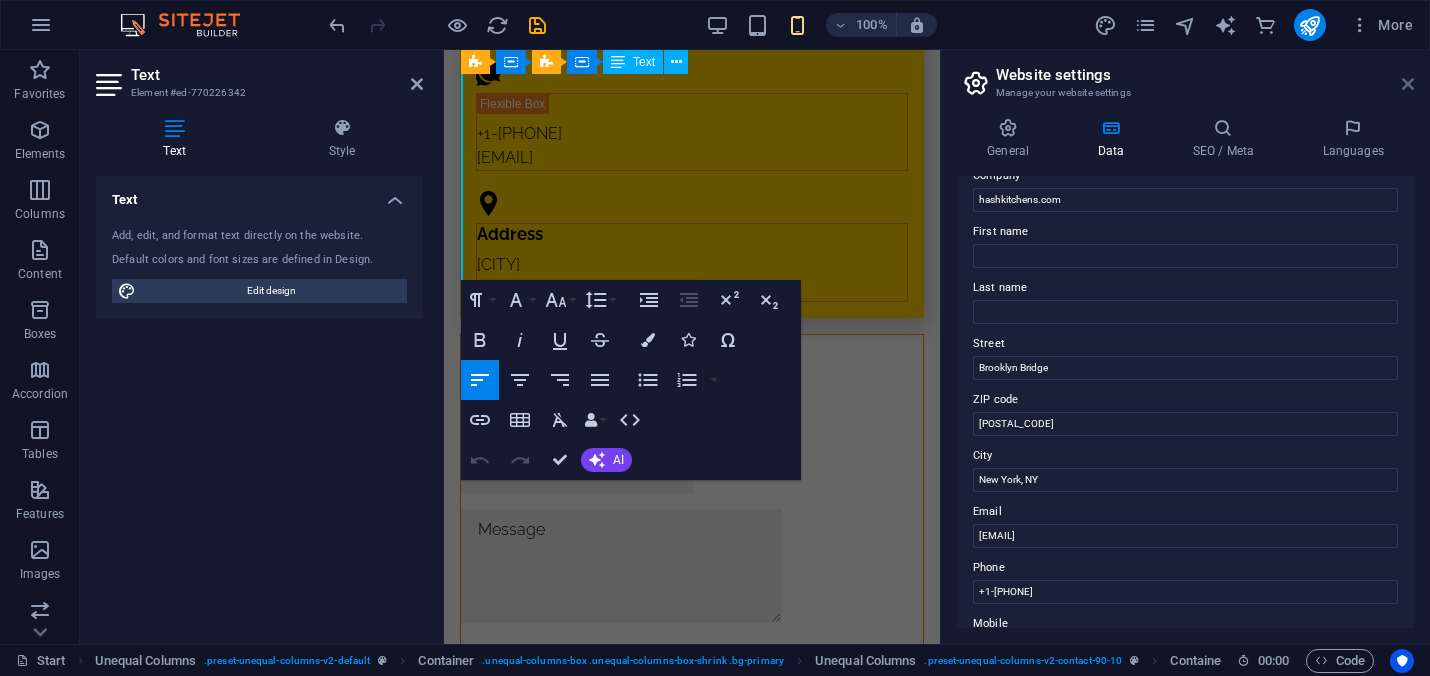 click at bounding box center [1408, 84] 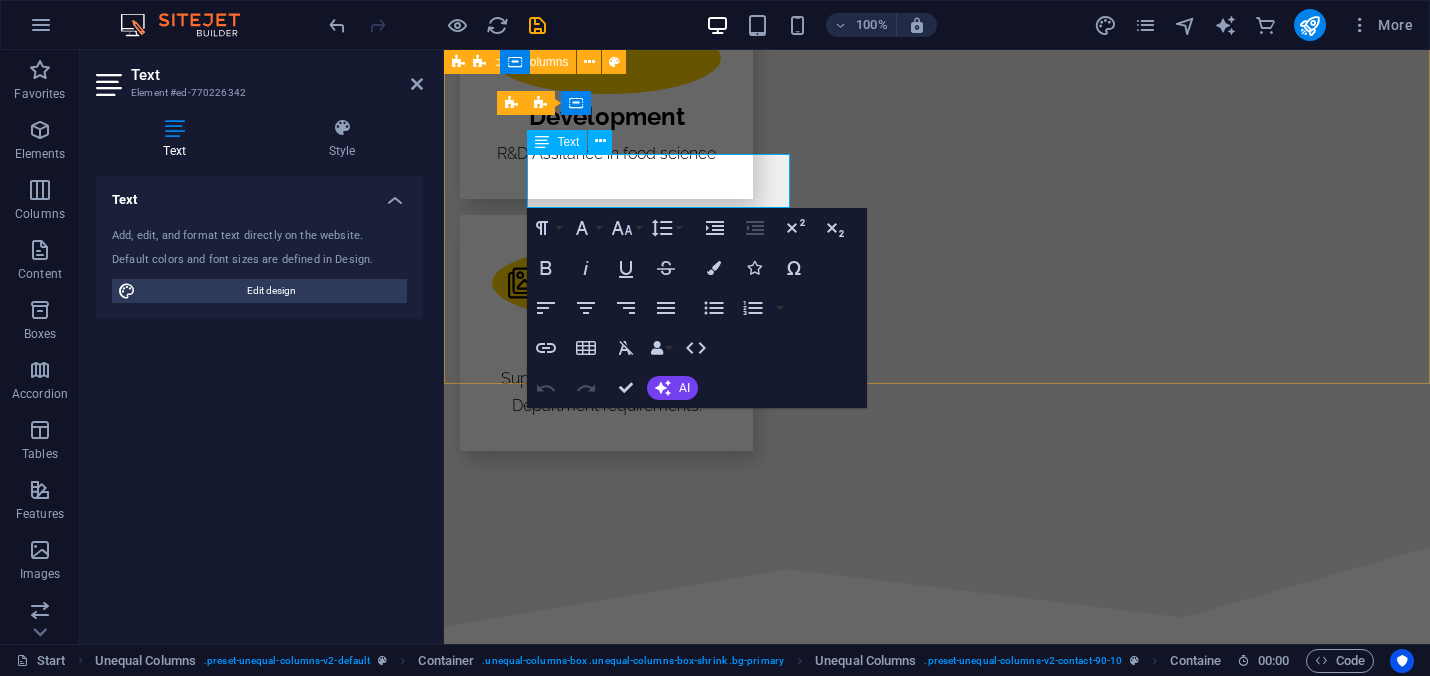 scroll, scrollTop: 1803, scrollLeft: 0, axis: vertical 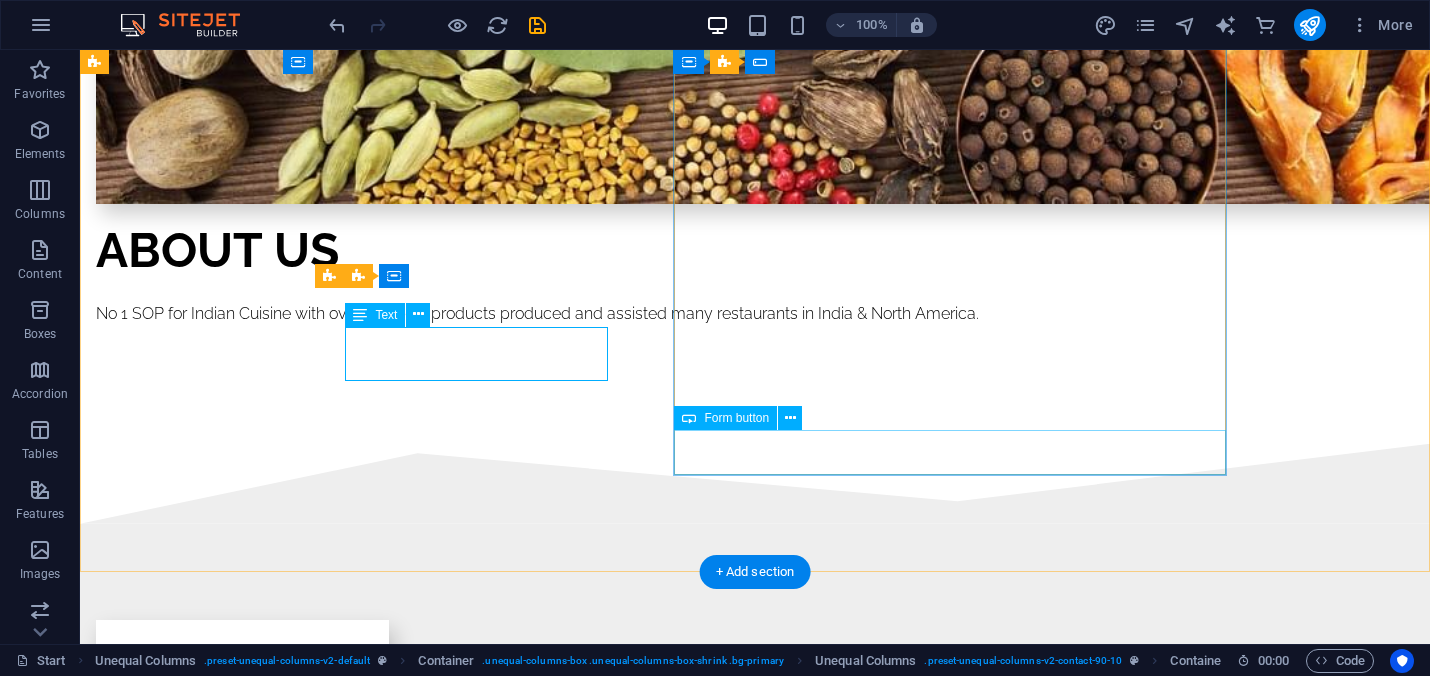 click on "Submit" at bounding box center [568, 2518] 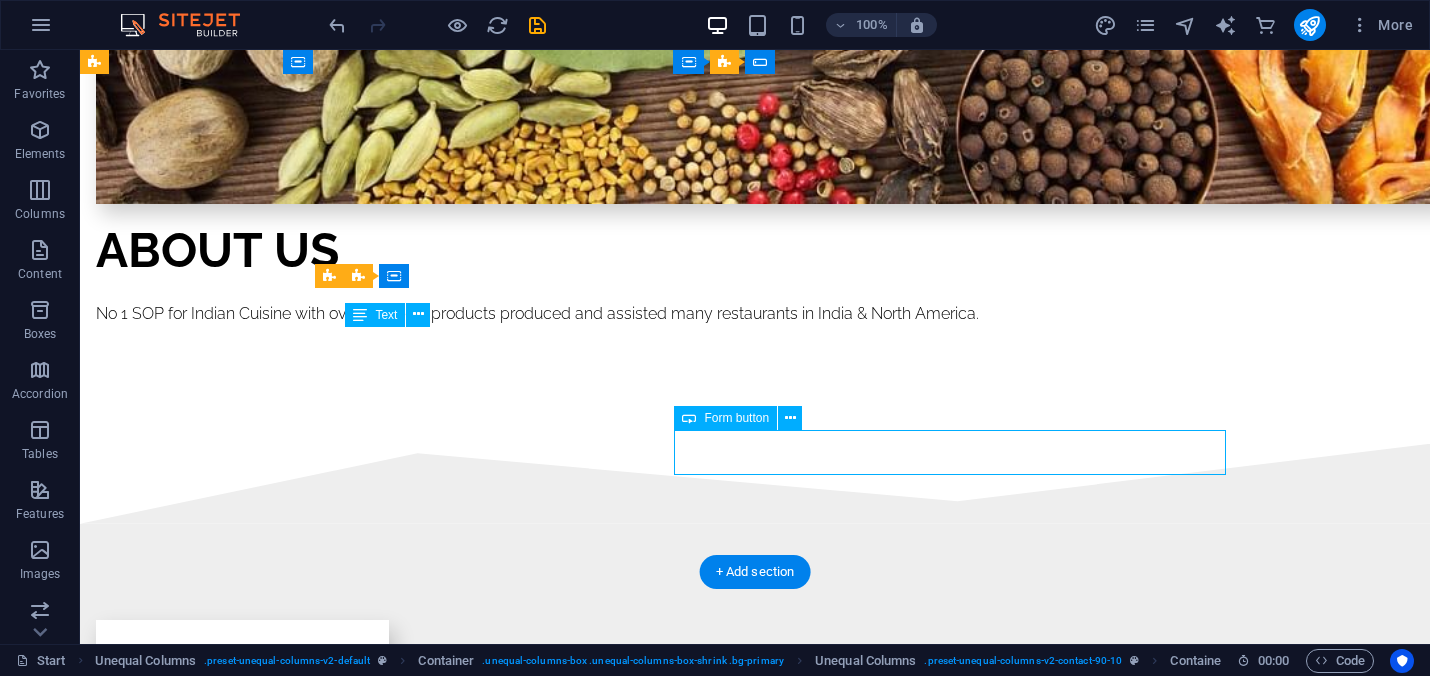 click on "Submit" at bounding box center [568, 2518] 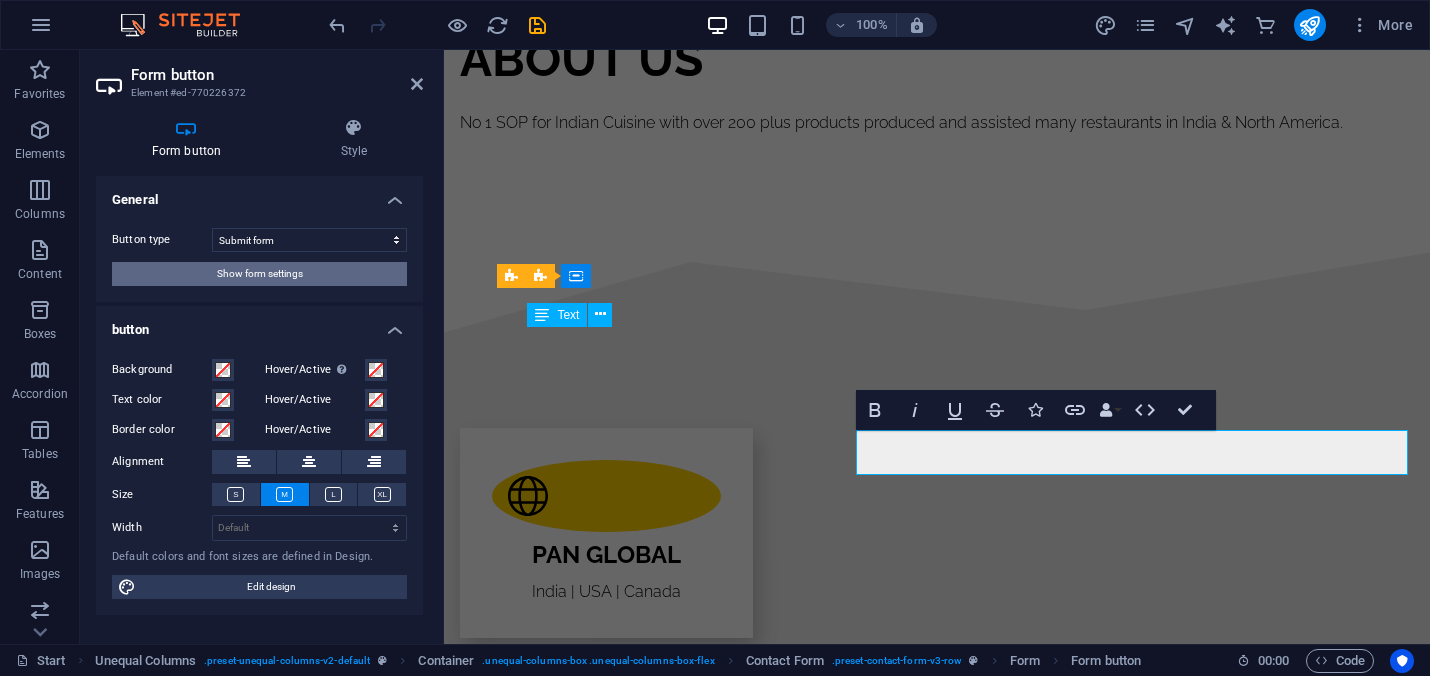 click on "Show form settings" at bounding box center [259, 274] 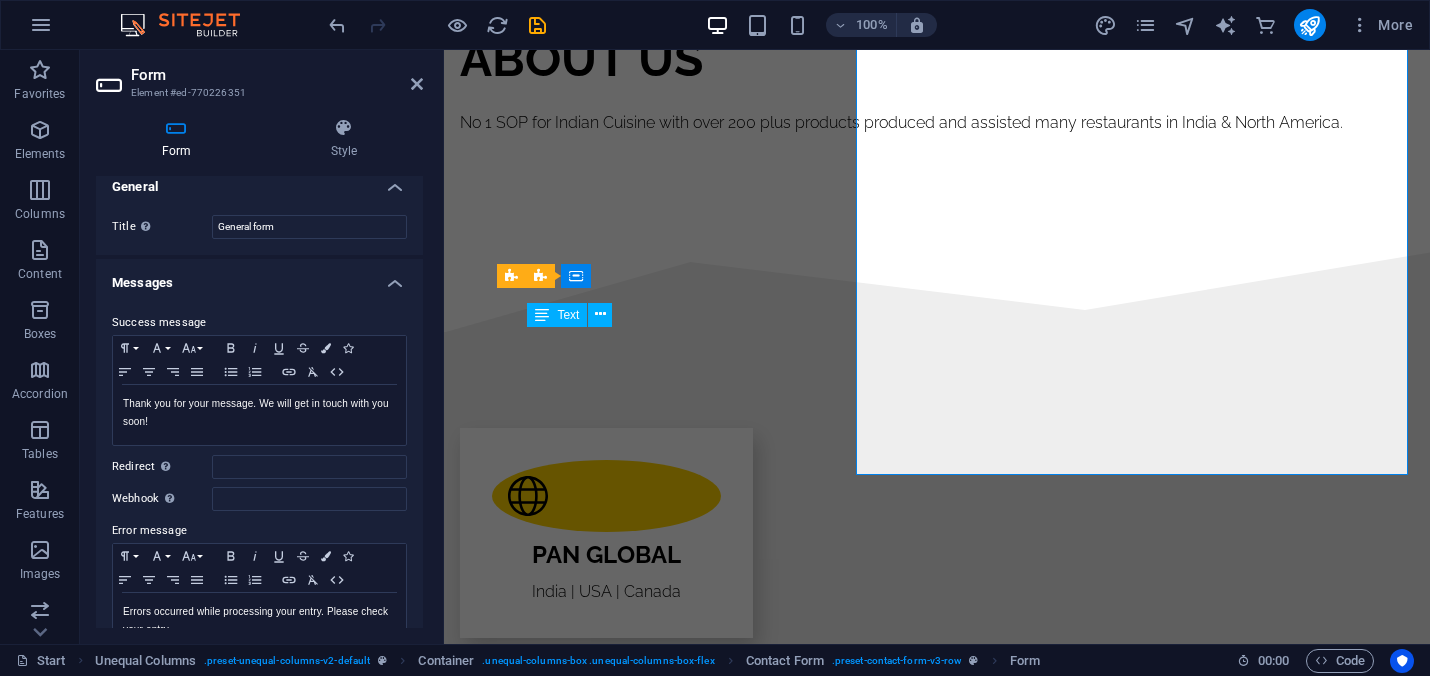 scroll, scrollTop: 0, scrollLeft: 0, axis: both 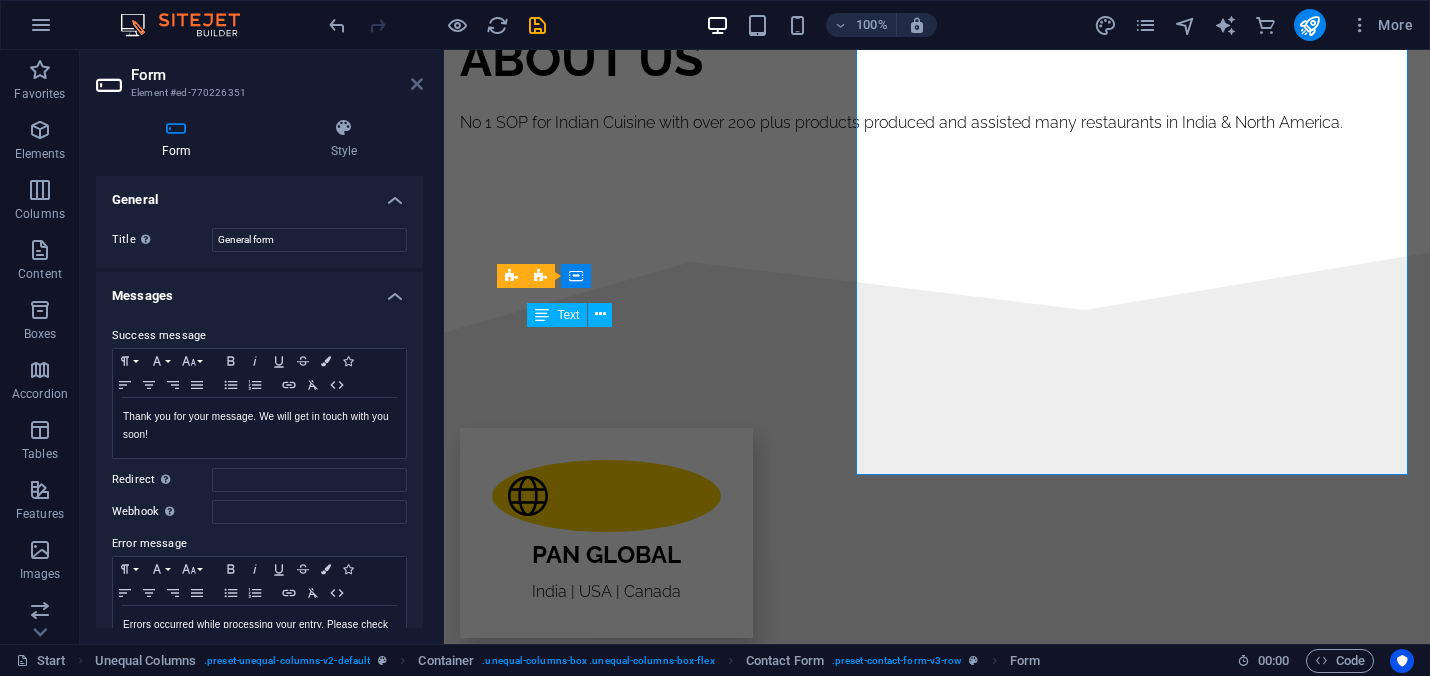 click at bounding box center (417, 84) 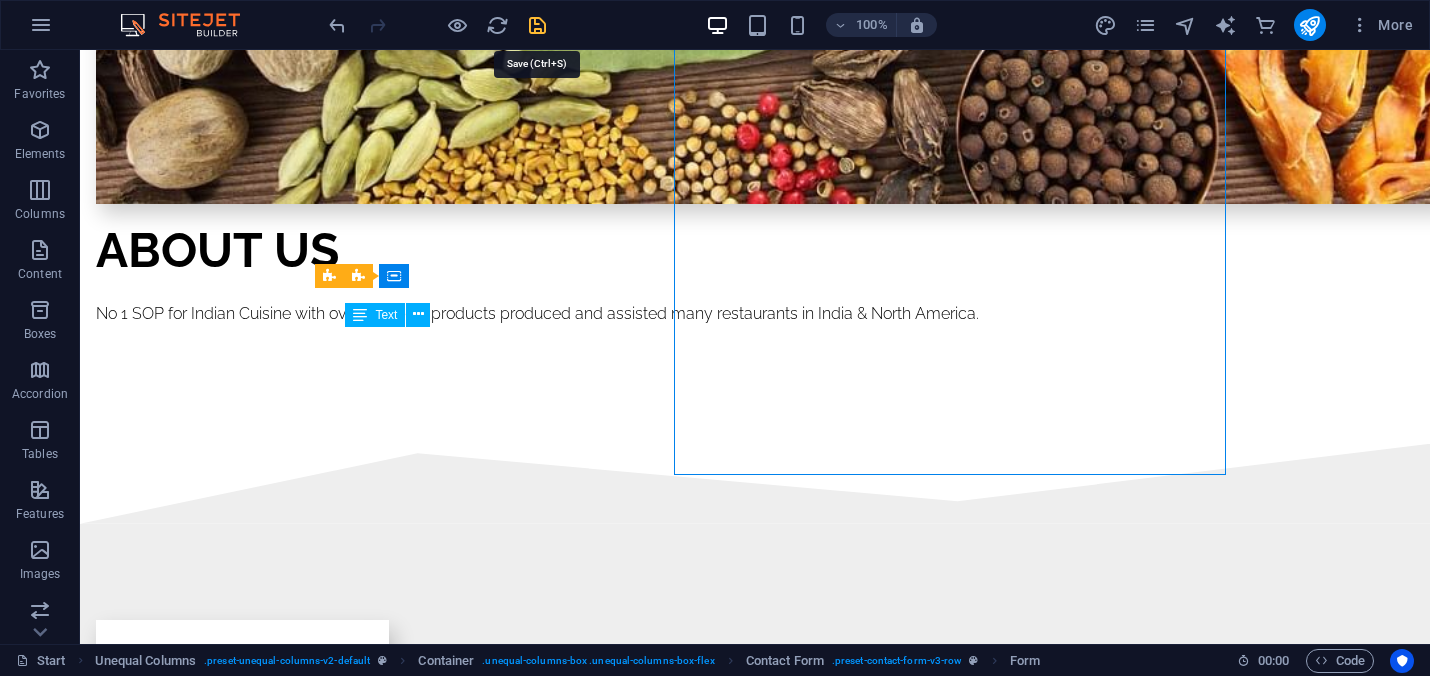 click at bounding box center (537, 25) 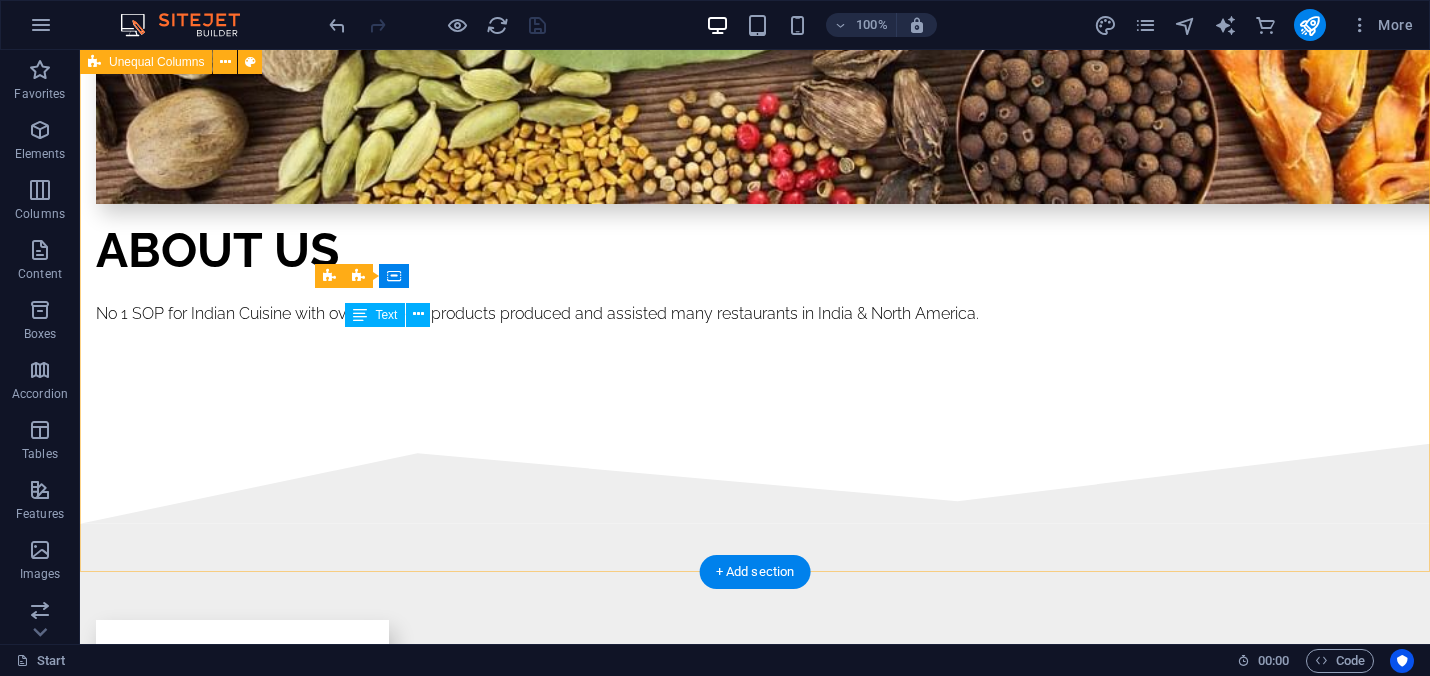 click on "CONTACT Hash Kitchens Inc Phone  +1-9175742455 ravi@hashkitchens.com Address Albany New York, NY   12205   I have read and understand the privacy policy. Unreadable? Load new Submit" at bounding box center (755, 2059) 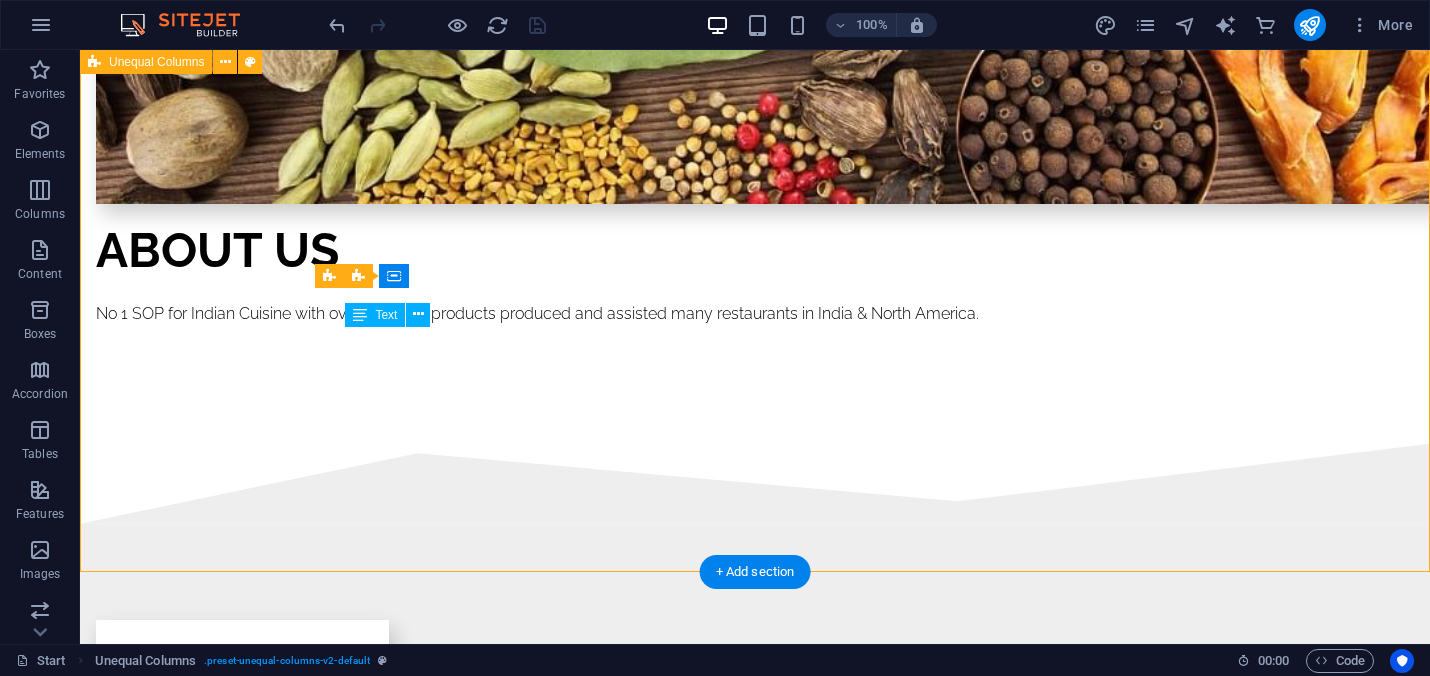 click on "CONTACT Hash Kitchens Inc Phone  +1-9175742455 ravi@hashkitchens.com Address Albany New York, NY   12205   I have read and understand the privacy policy. Unreadable? Load new Submit" at bounding box center [755, 2059] 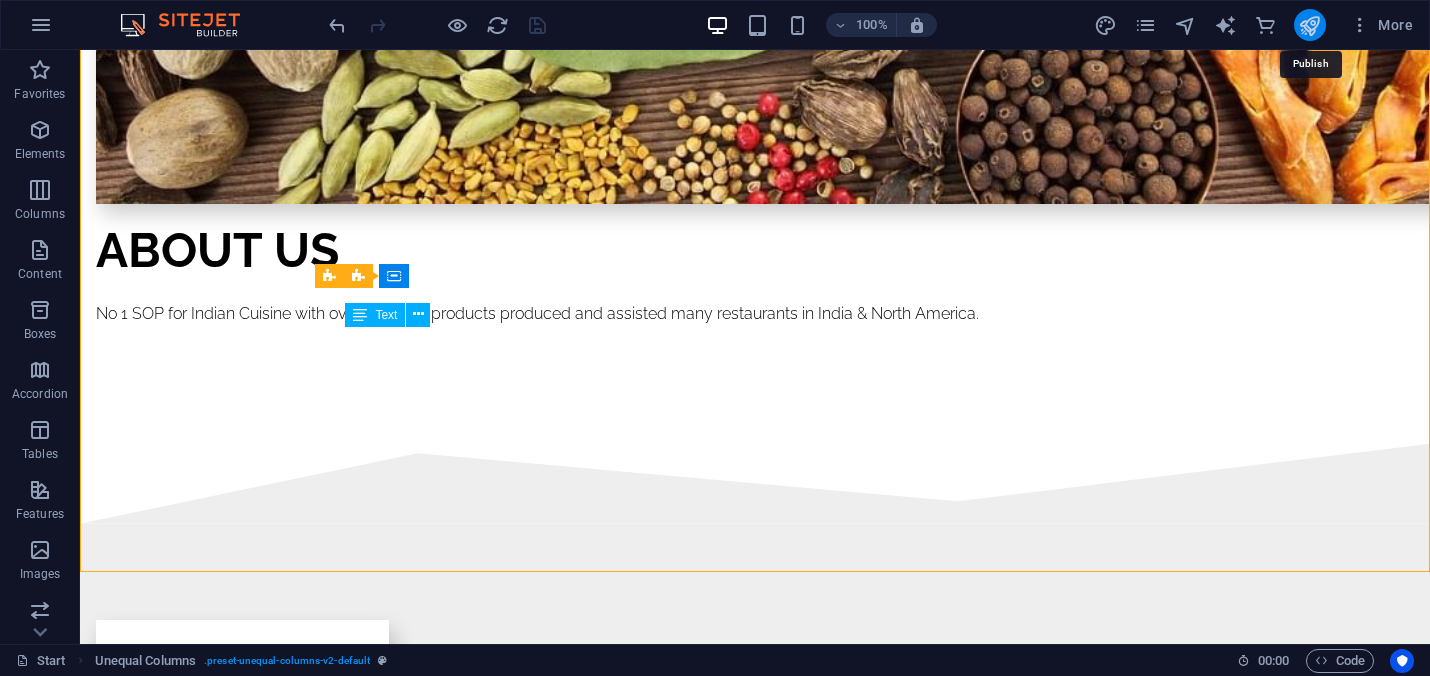 click at bounding box center [1309, 25] 